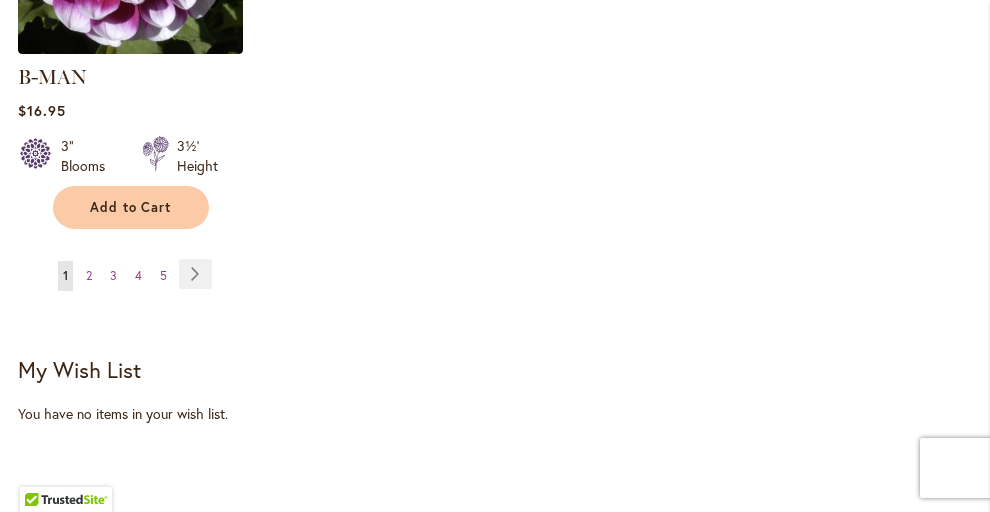 scroll, scrollTop: 2925, scrollLeft: 0, axis: vertical 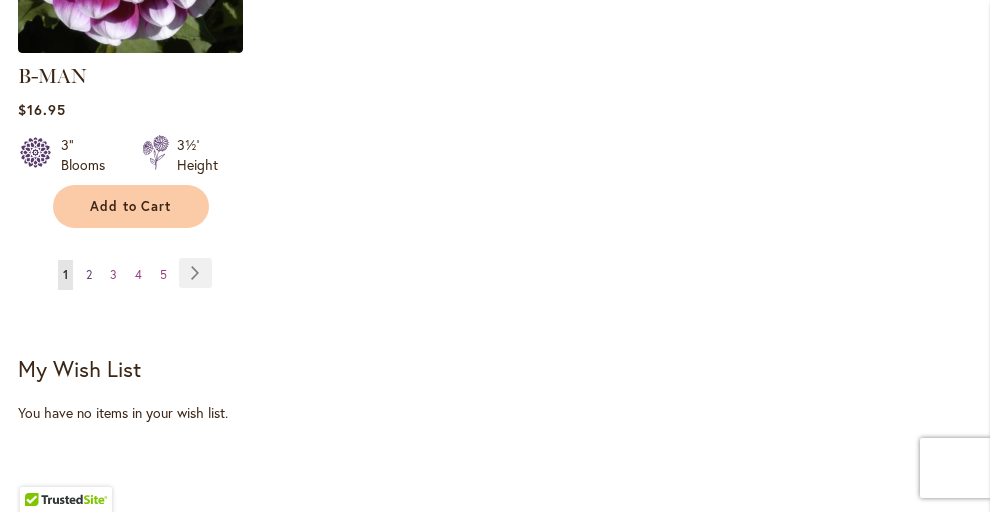 click on "2" at bounding box center (89, 274) 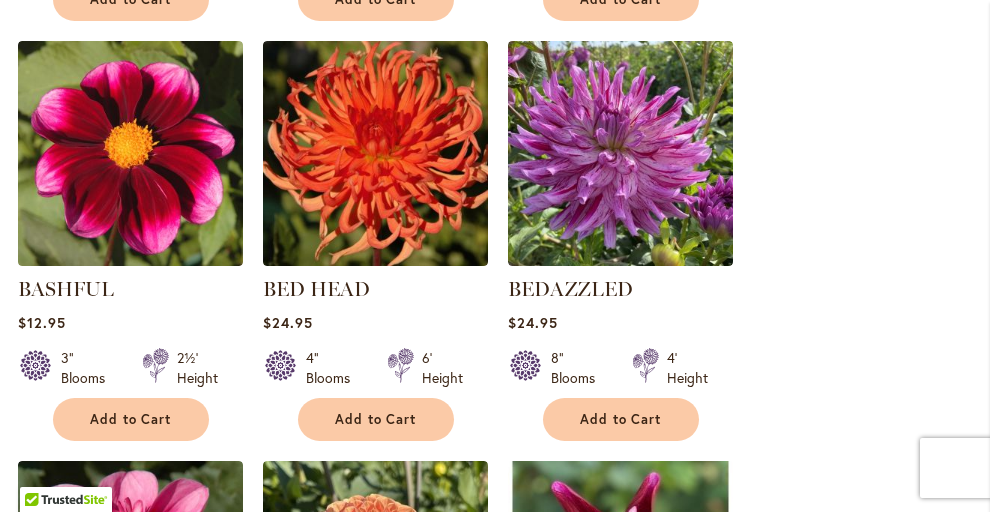scroll, scrollTop: 1454, scrollLeft: 0, axis: vertical 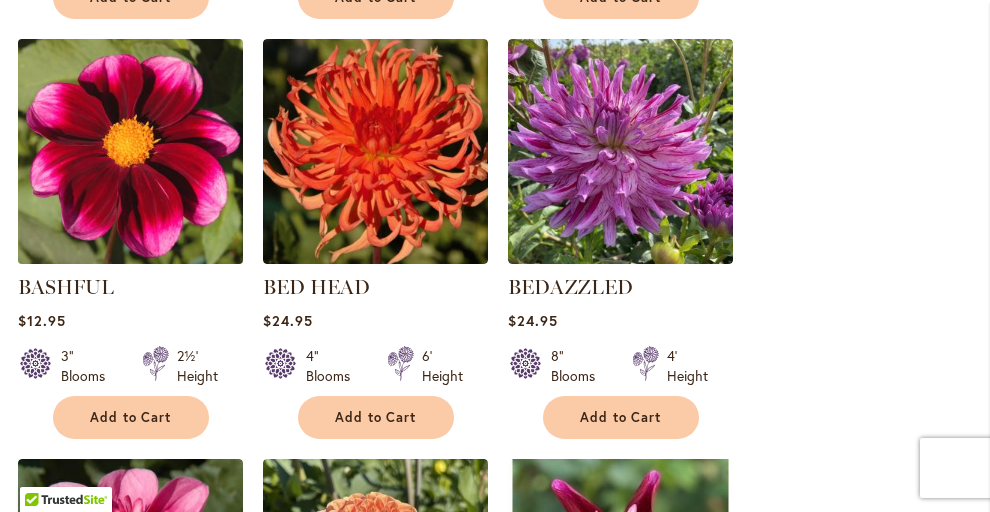 click at bounding box center (130, 151) 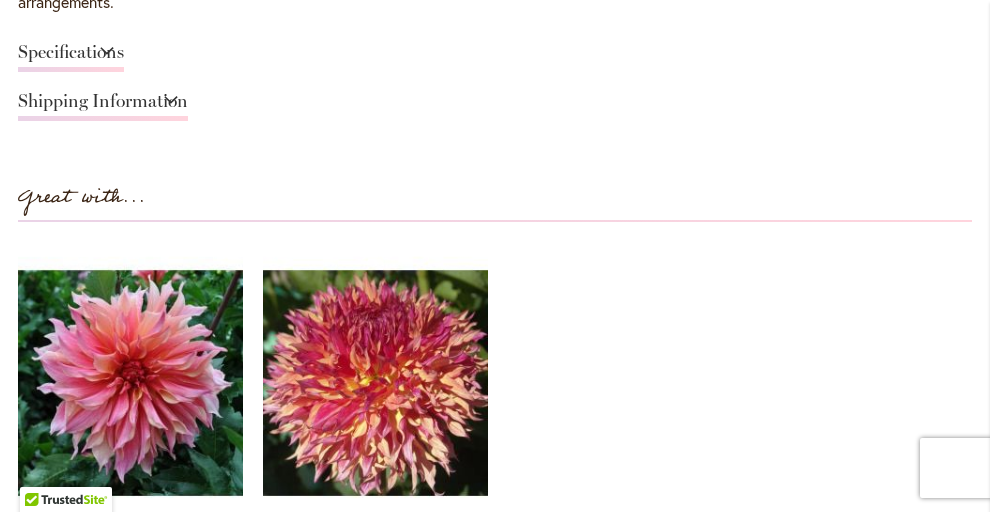 scroll, scrollTop: 1787, scrollLeft: 0, axis: vertical 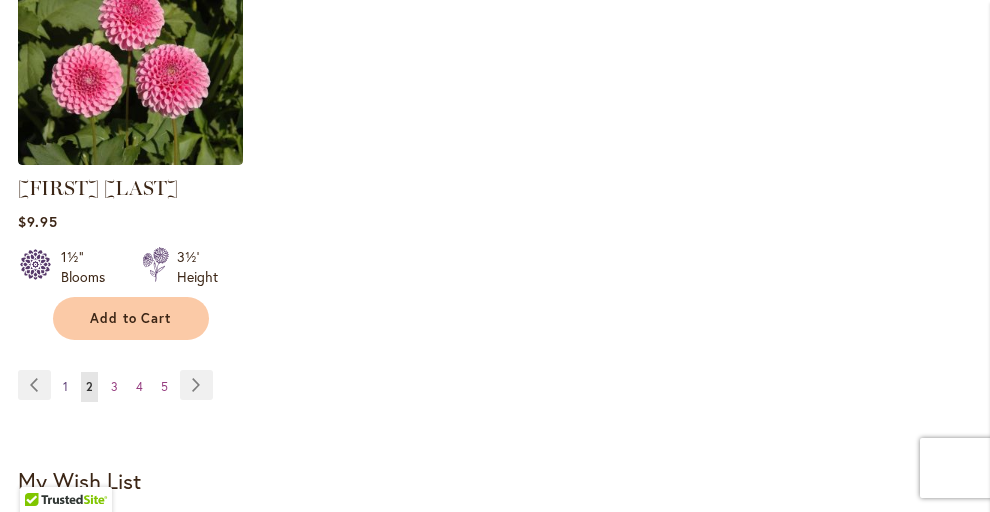 click on "1" at bounding box center (65, 386) 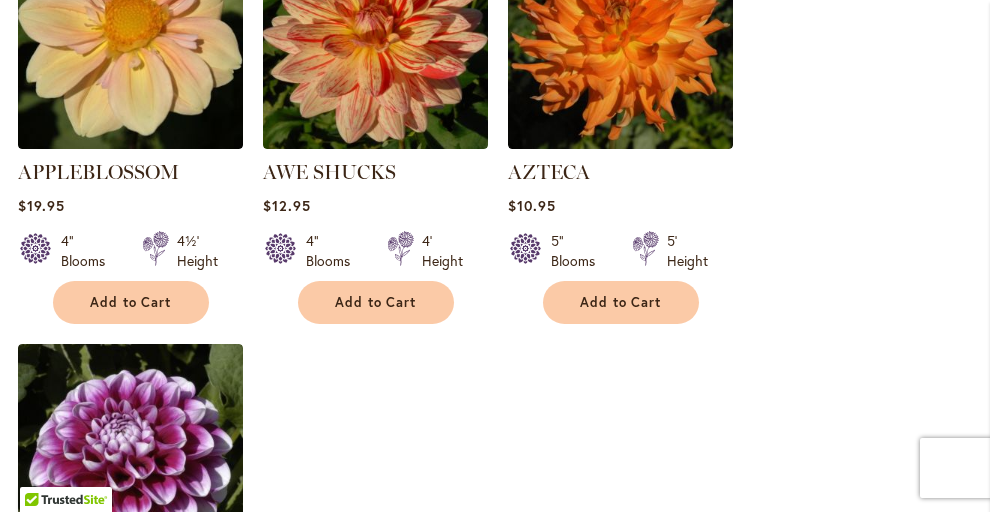 scroll, scrollTop: 2407, scrollLeft: 0, axis: vertical 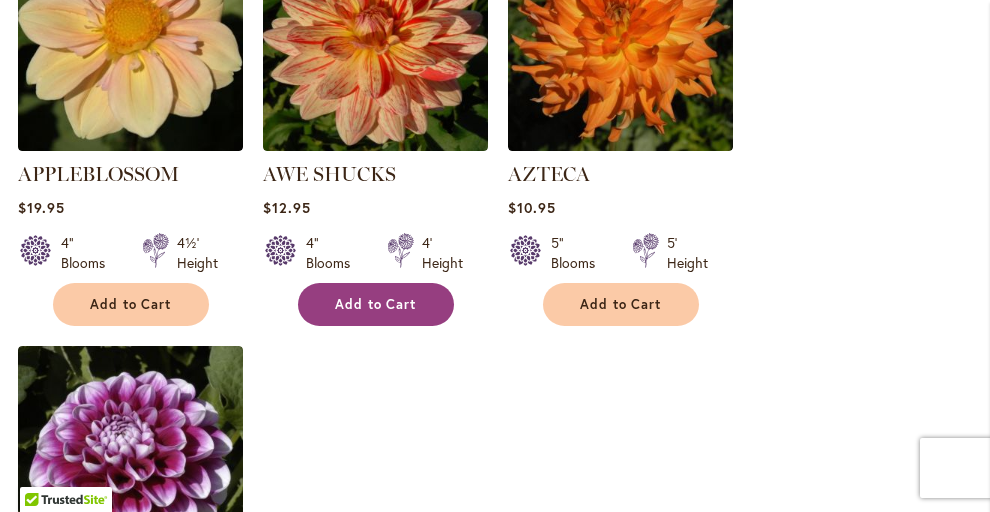 click on "Add to Cart" at bounding box center [376, 304] 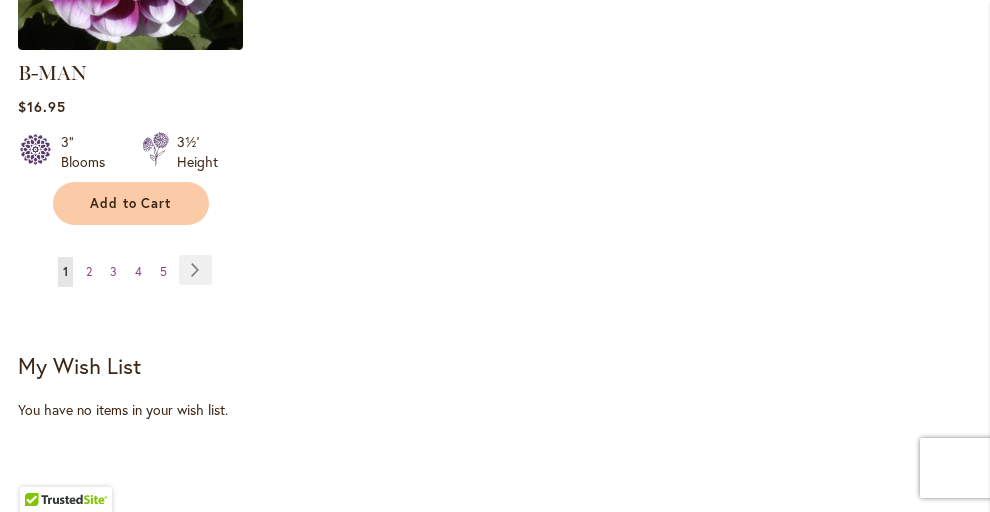 scroll, scrollTop: 2988, scrollLeft: 0, axis: vertical 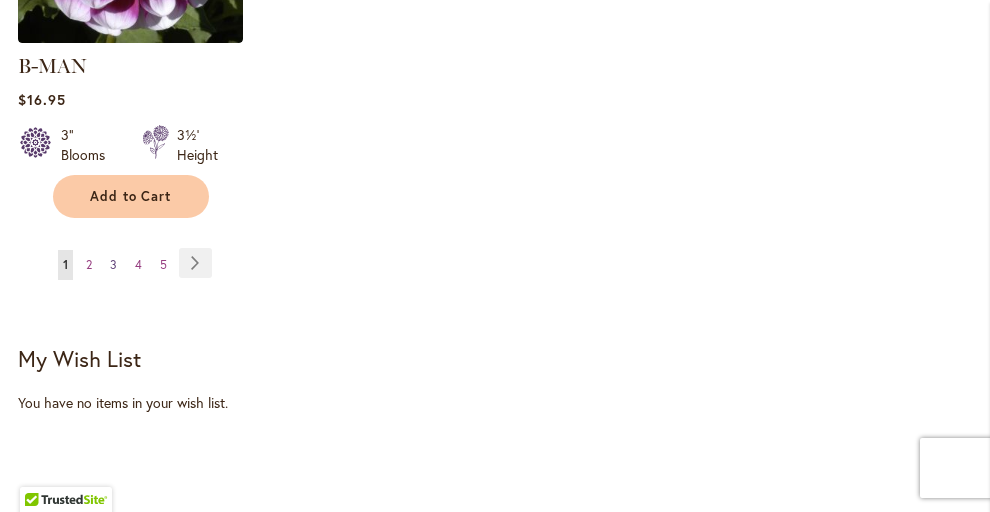 click on "3" at bounding box center (113, 264) 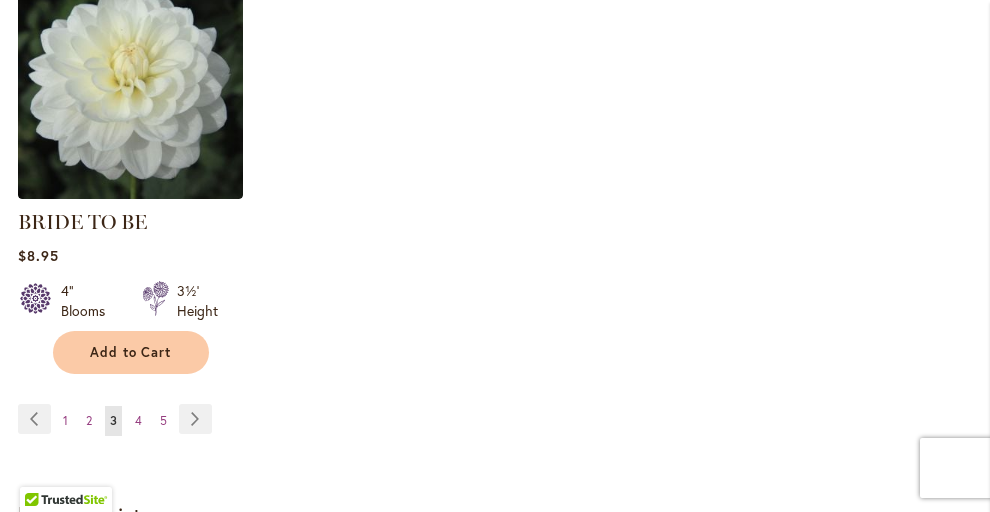 scroll, scrollTop: 2780, scrollLeft: 0, axis: vertical 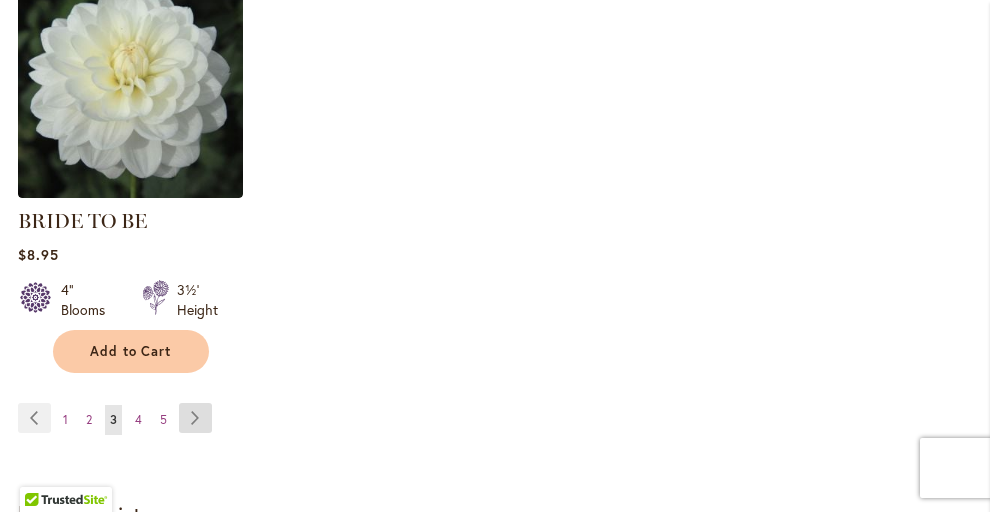 click on "Page
Next" at bounding box center [195, 418] 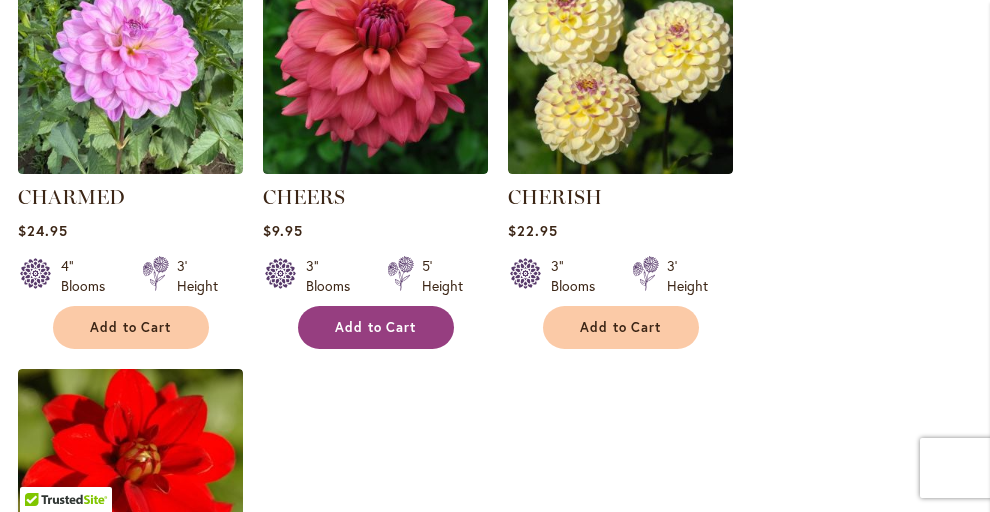 scroll, scrollTop: 2403, scrollLeft: 0, axis: vertical 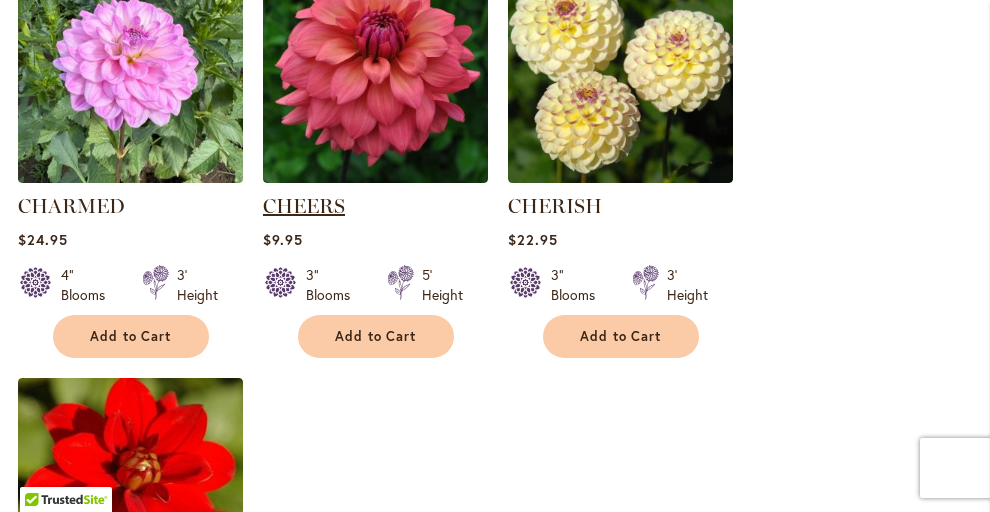 click on "CHEERS" at bounding box center (304, 206) 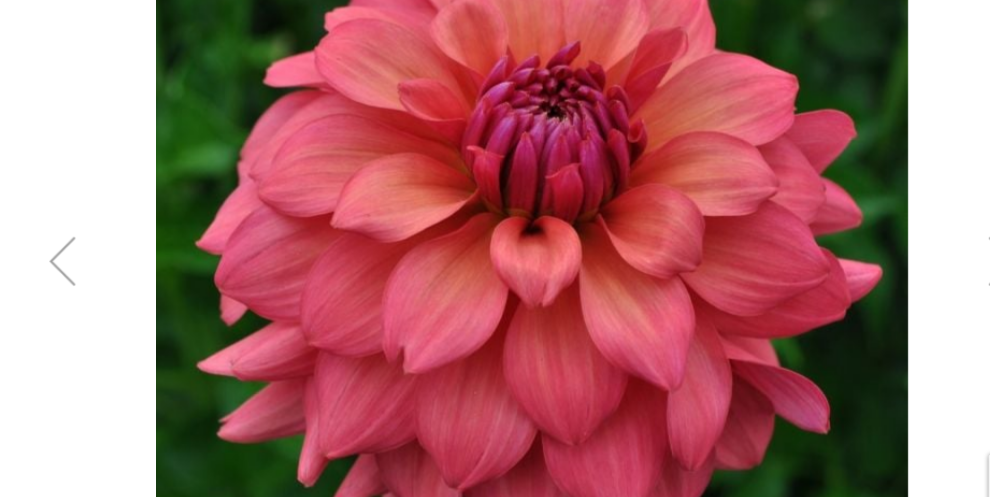 scroll, scrollTop: 488, scrollLeft: 0, axis: vertical 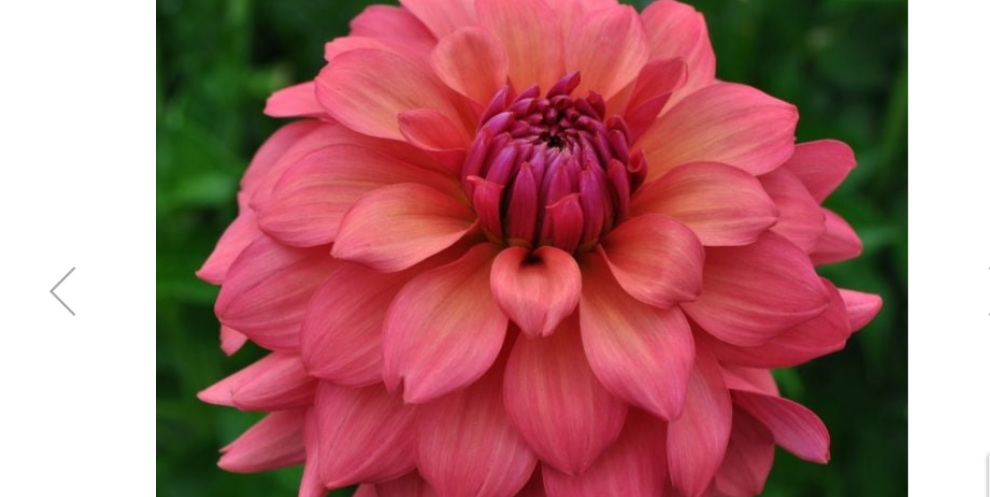 click at bounding box center (58, 271) 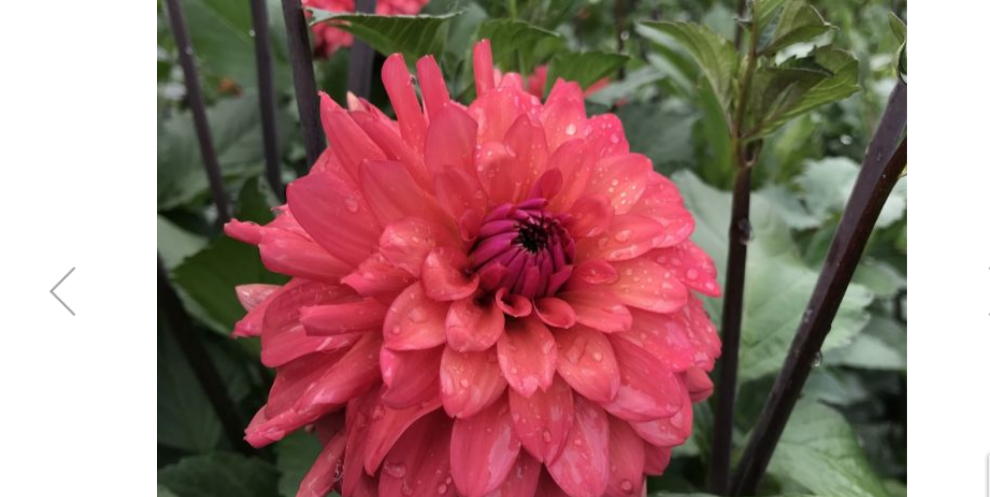 click at bounding box center [58, 271] 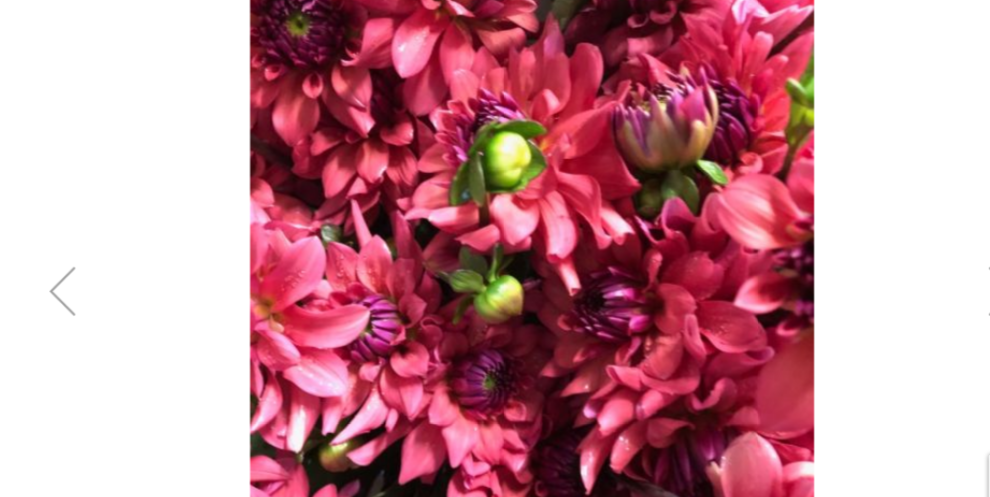 click at bounding box center (58, 271) 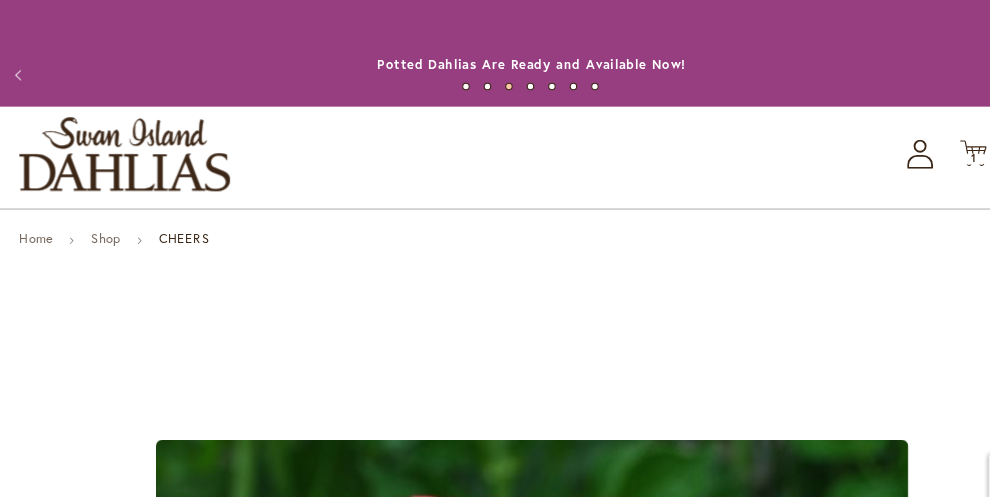 scroll, scrollTop: 0, scrollLeft: 0, axis: both 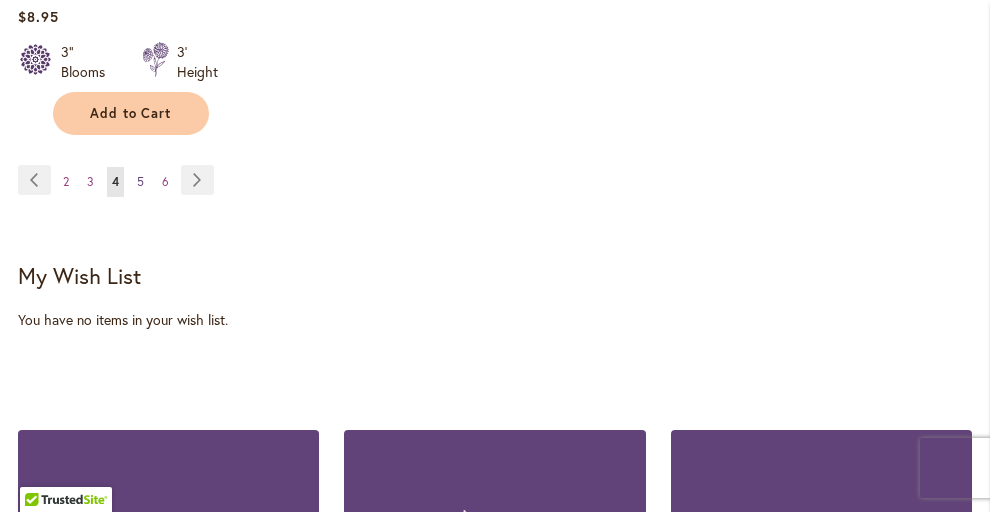 click on "5" at bounding box center [140, 181] 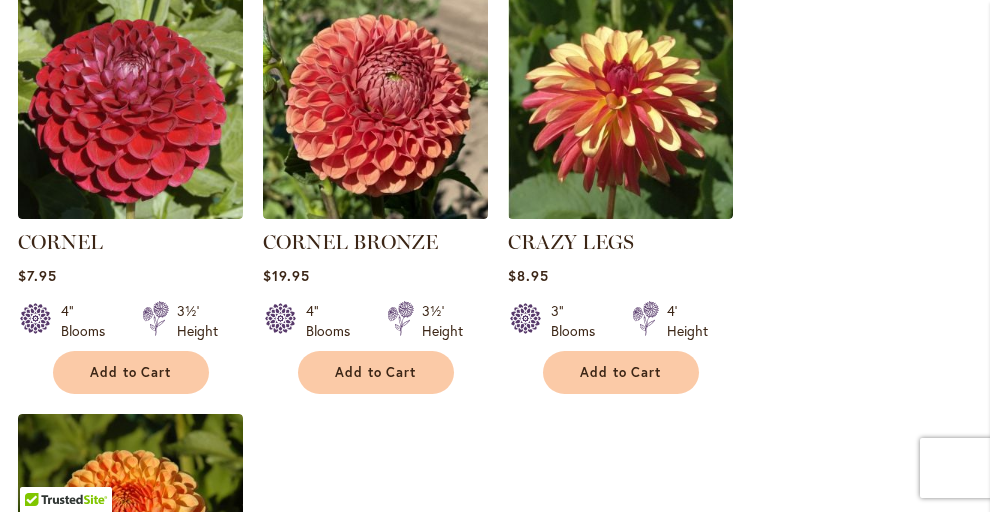 scroll, scrollTop: 2341, scrollLeft: 0, axis: vertical 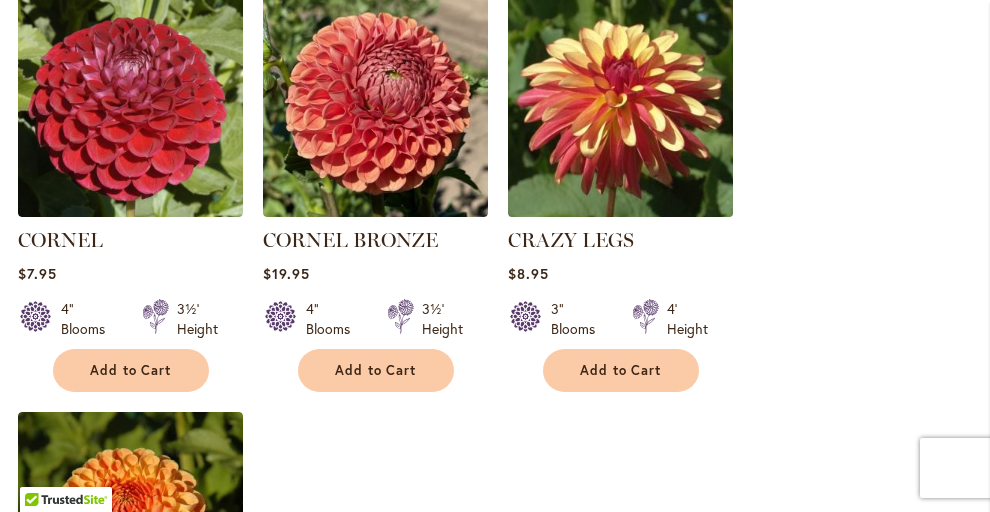 click at bounding box center (620, 104) 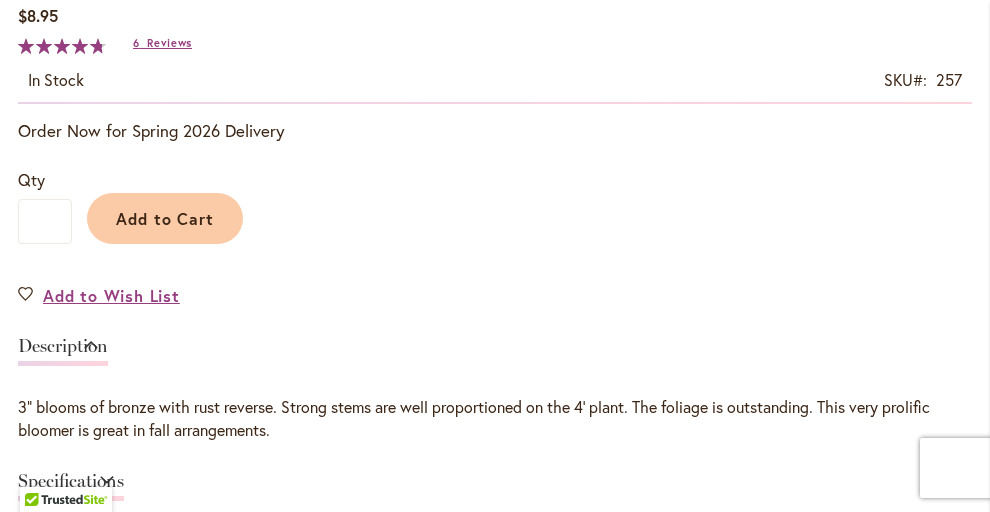 scroll, scrollTop: 1382, scrollLeft: 0, axis: vertical 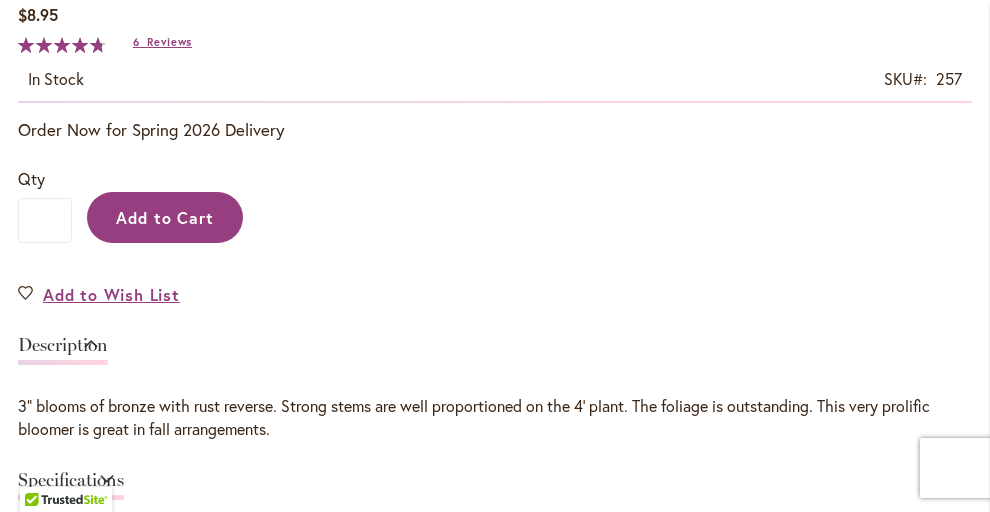 click on "Add to Cart" at bounding box center [165, 217] 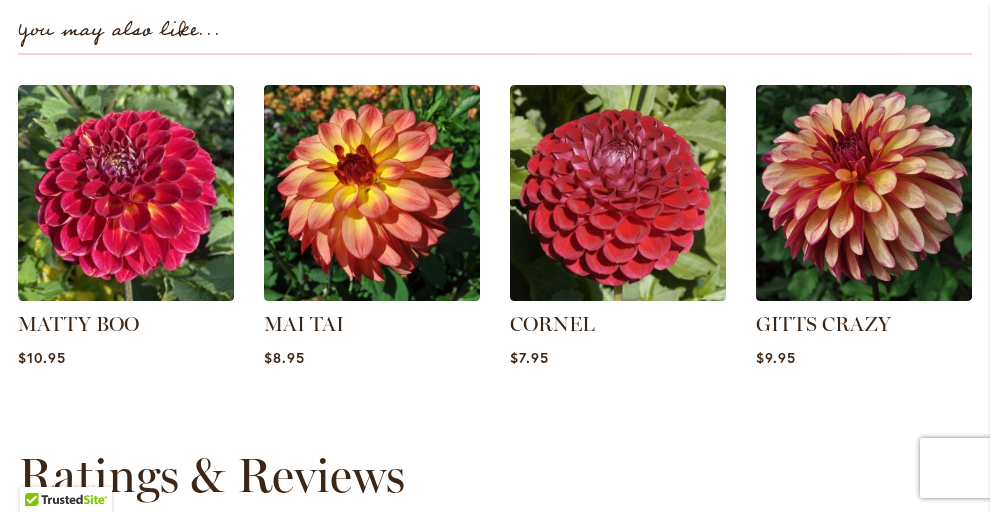 scroll, scrollTop: 2552, scrollLeft: 0, axis: vertical 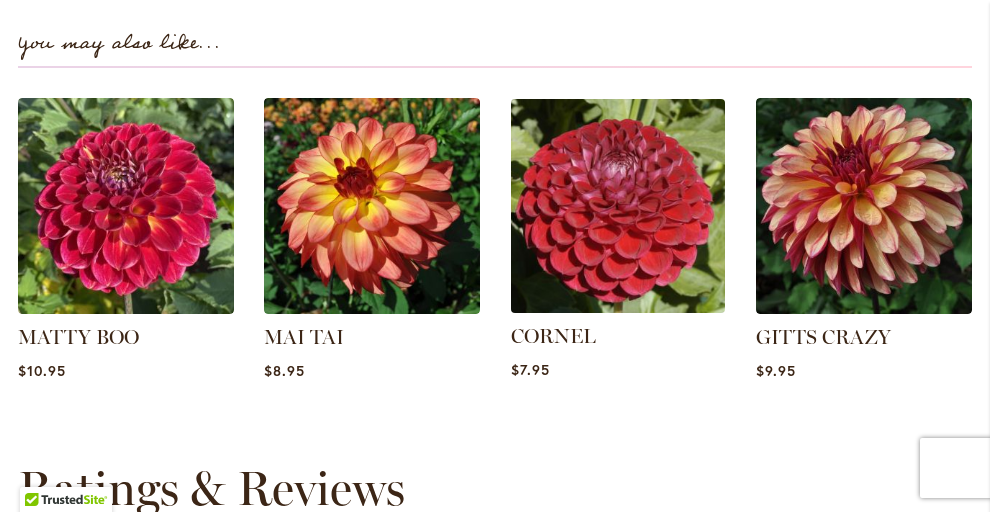 click at bounding box center [618, 206] 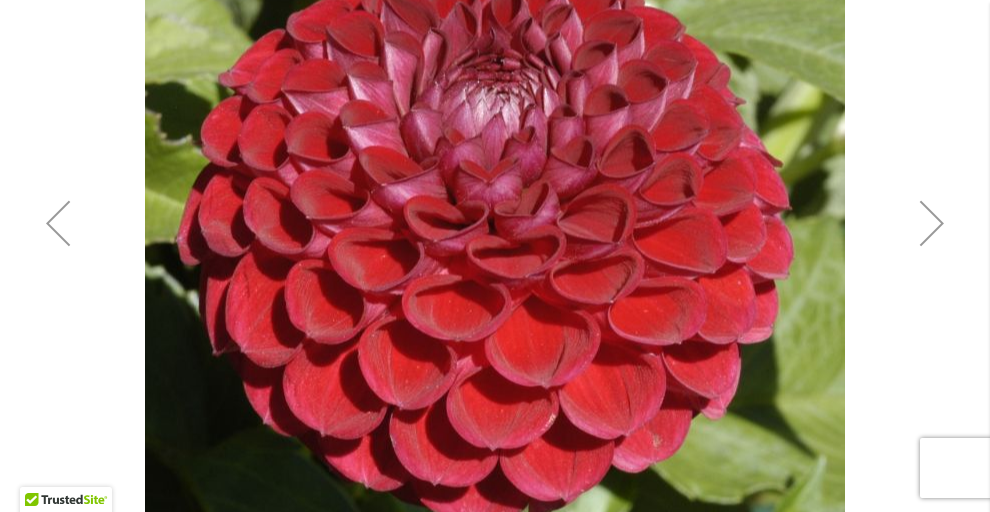 scroll, scrollTop: 530, scrollLeft: 0, axis: vertical 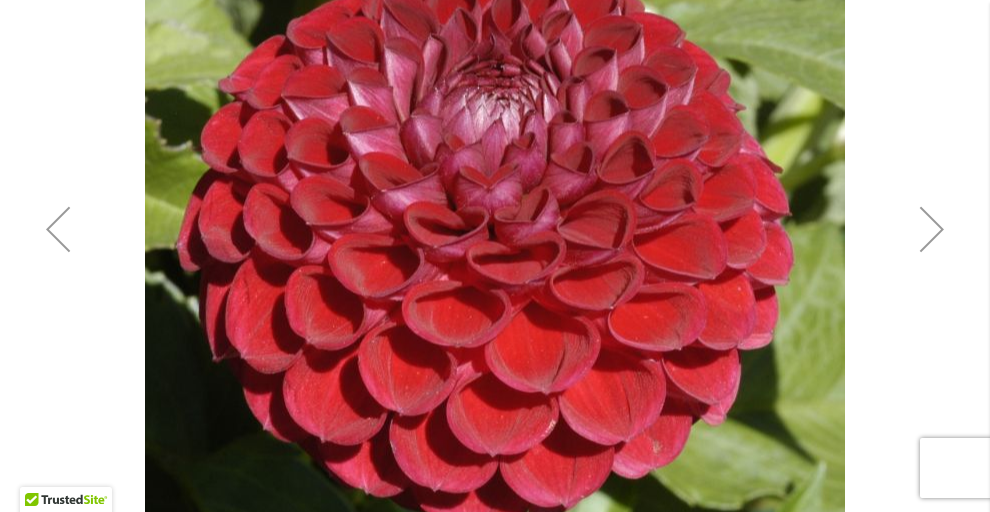 click at bounding box center (58, 229) 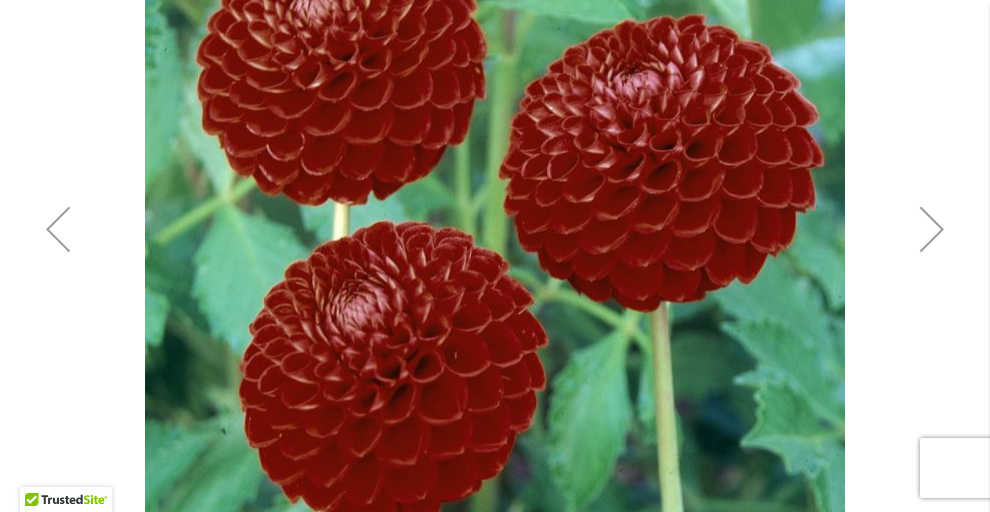 click at bounding box center (58, 229) 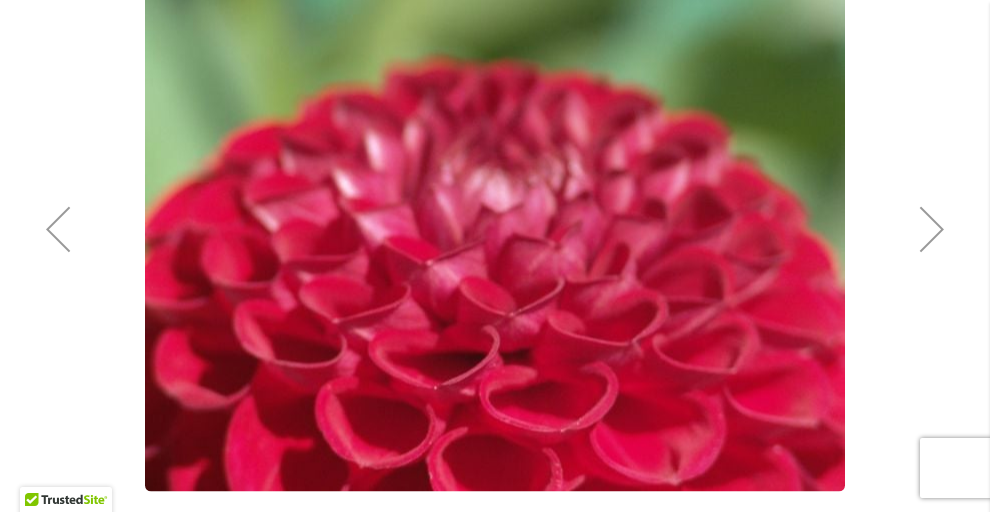click at bounding box center (58, 229) 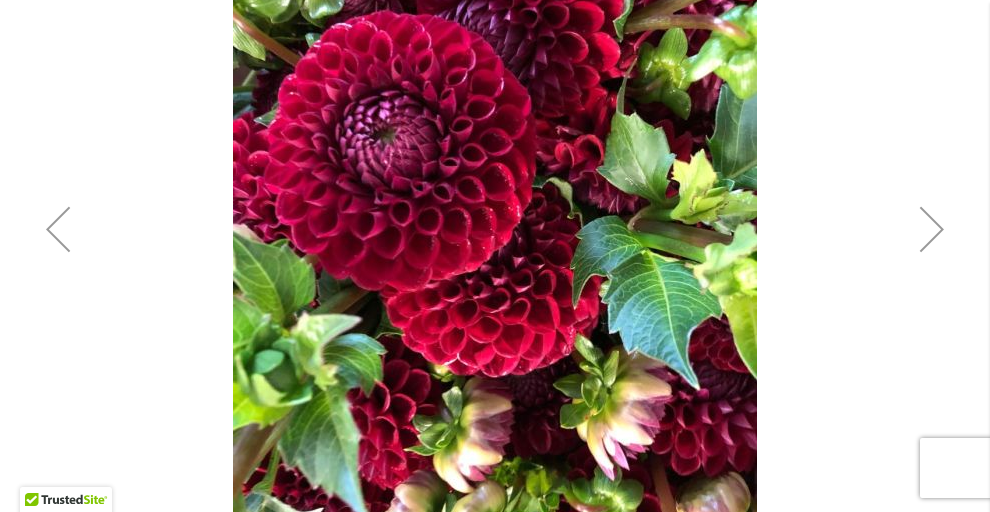 click at bounding box center [58, 229] 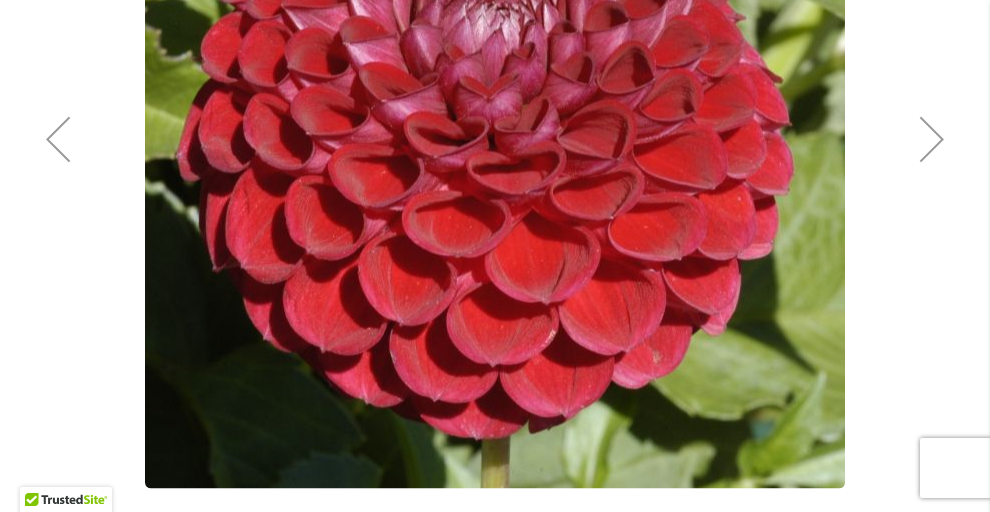 scroll, scrollTop: 630, scrollLeft: 0, axis: vertical 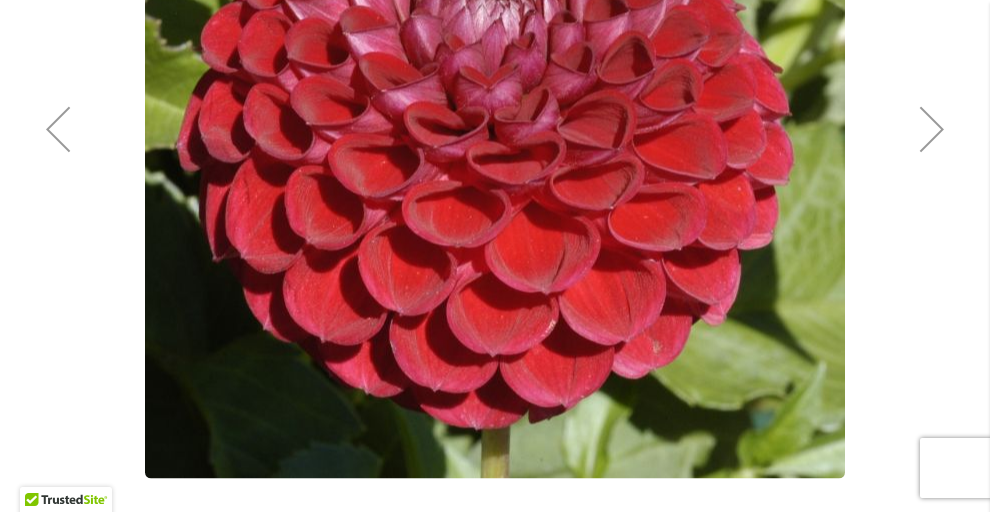 click at bounding box center (58, 129) 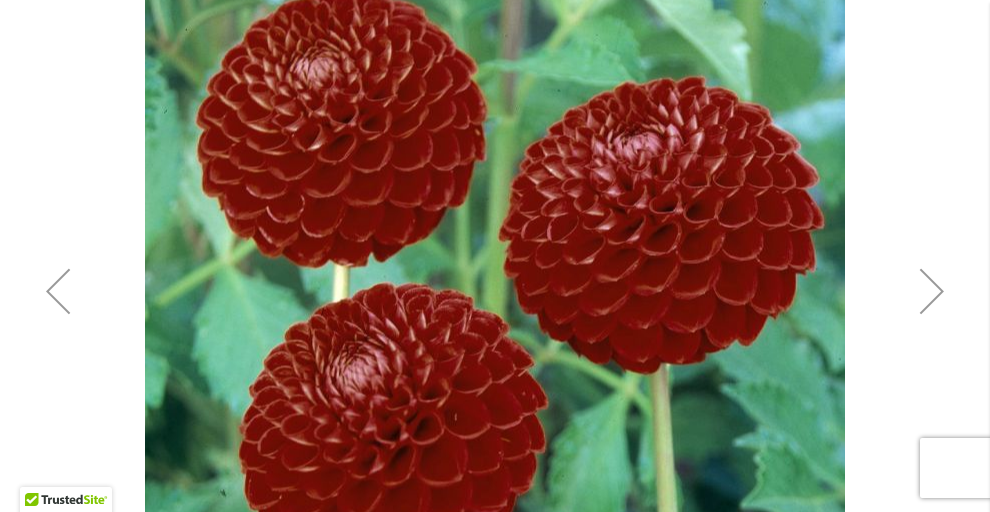 scroll, scrollTop: 467, scrollLeft: 0, axis: vertical 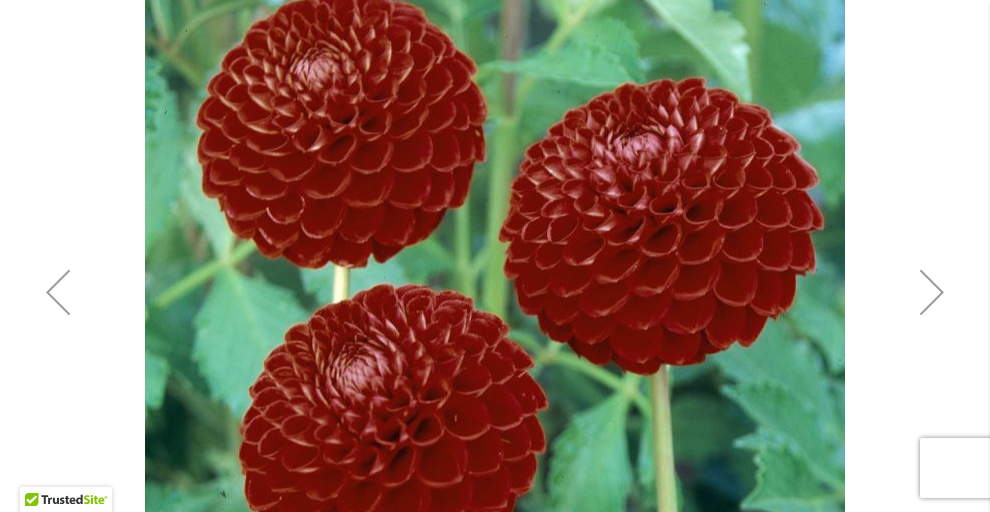click at bounding box center [58, 292] 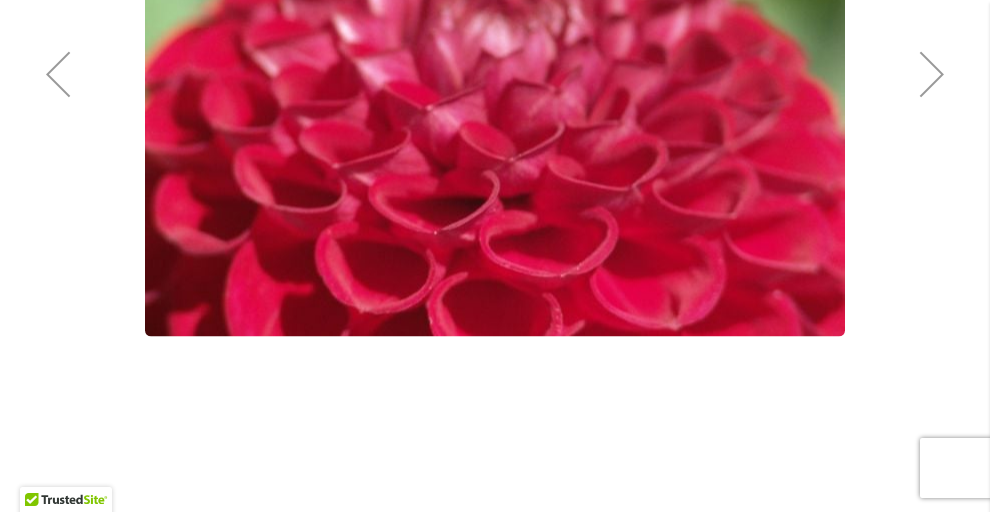 scroll, scrollTop: 686, scrollLeft: 0, axis: vertical 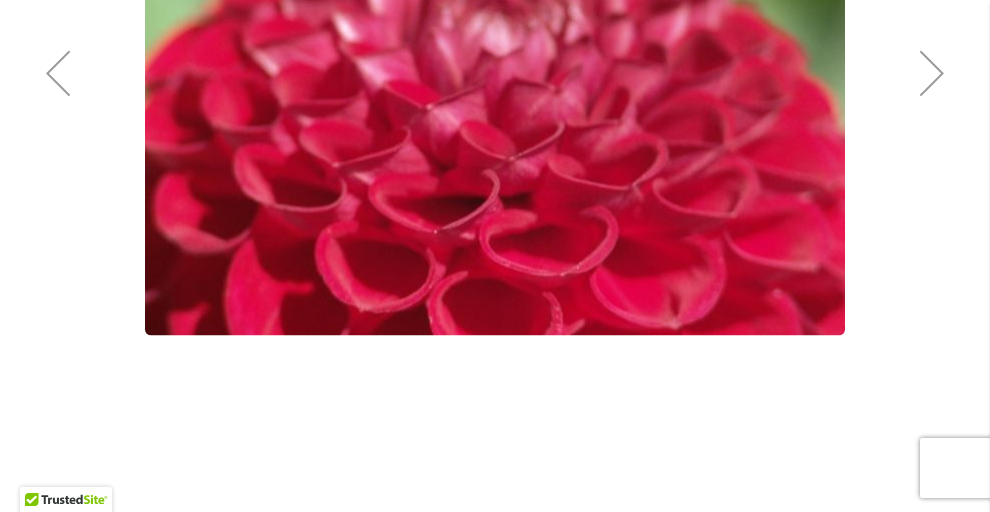 click at bounding box center (58, 73) 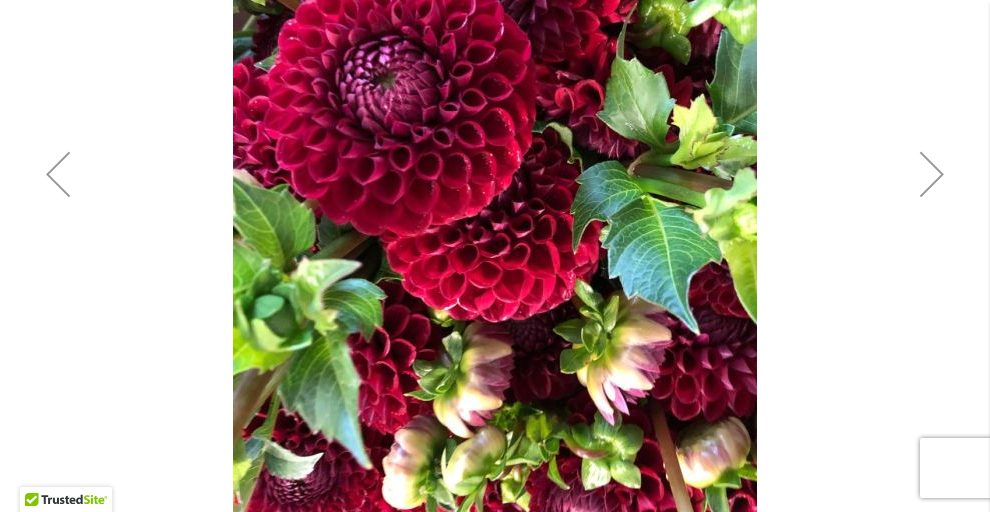 scroll, scrollTop: 582, scrollLeft: 0, axis: vertical 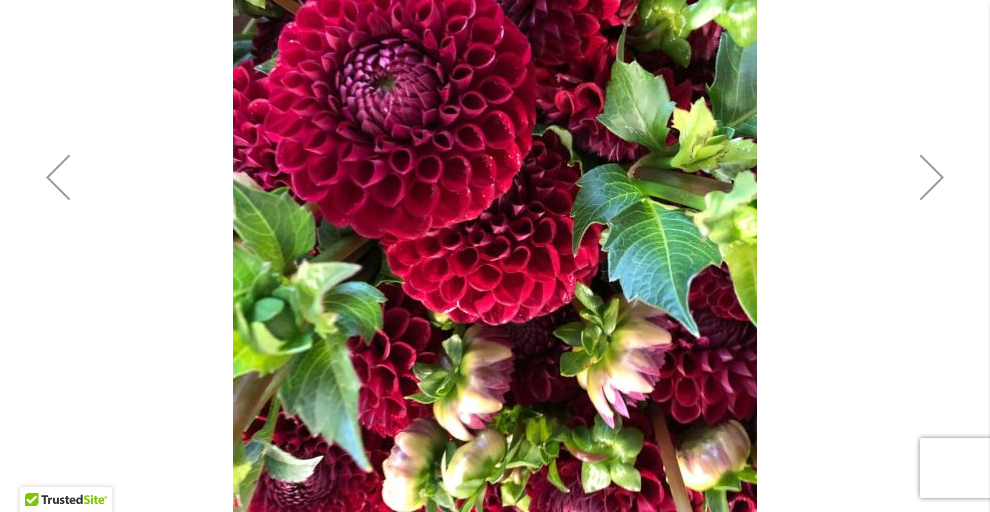 click at bounding box center [58, 177] 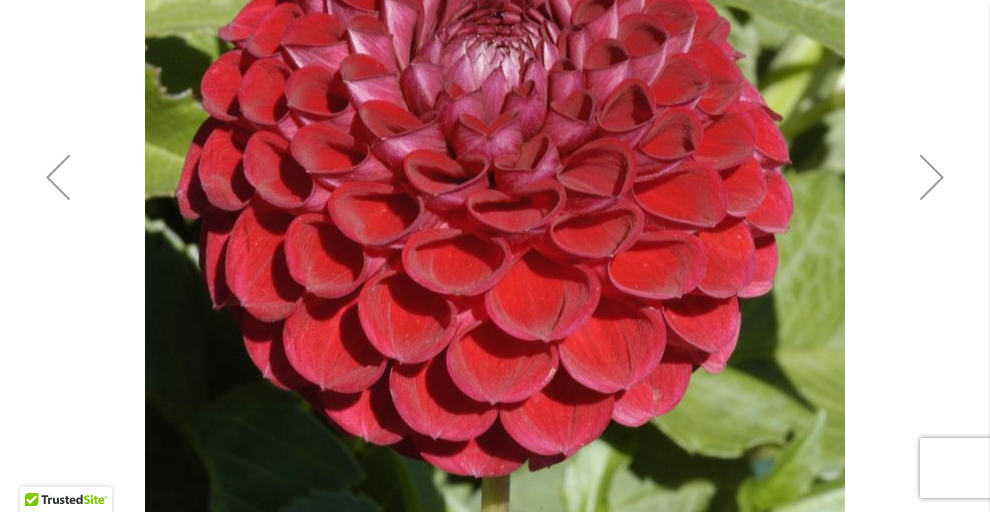 click at bounding box center (58, 177) 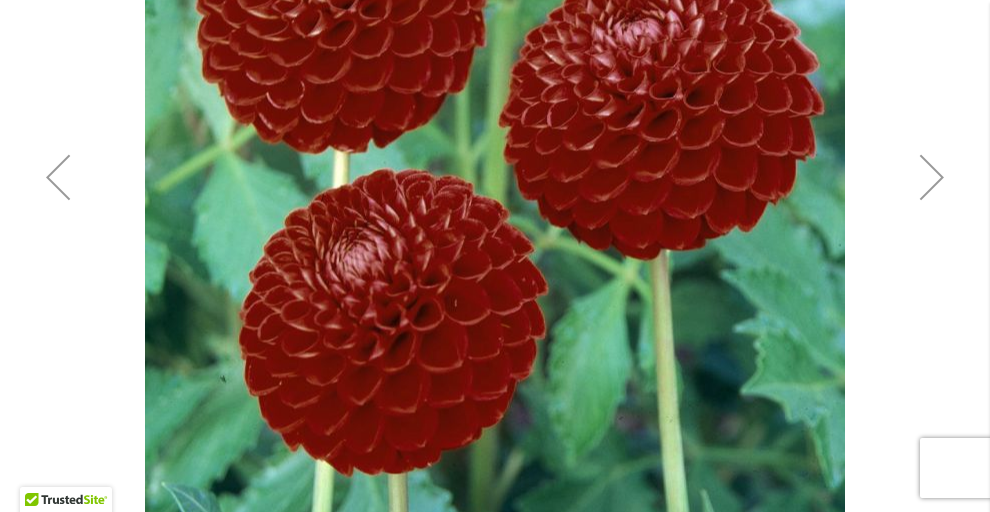 click at bounding box center [932, 177] 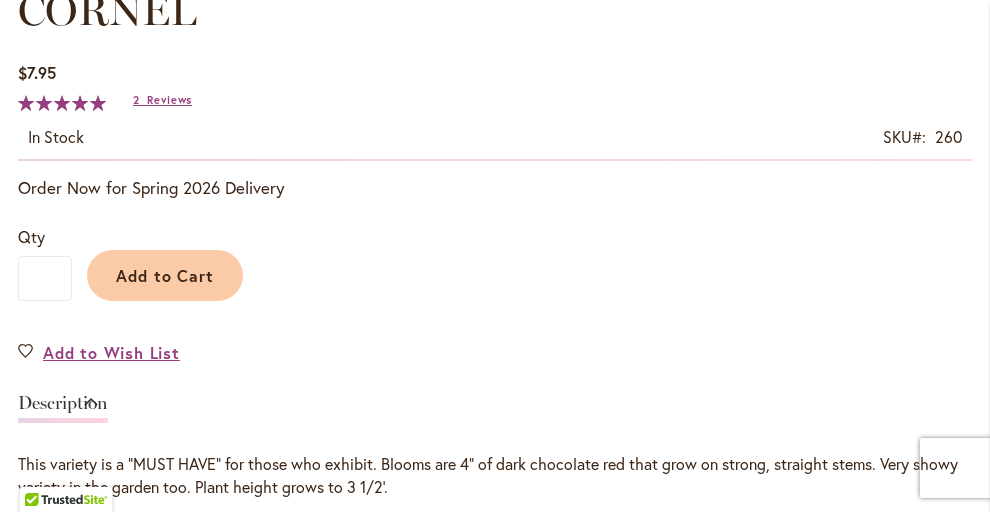 scroll, scrollTop: 1327, scrollLeft: 0, axis: vertical 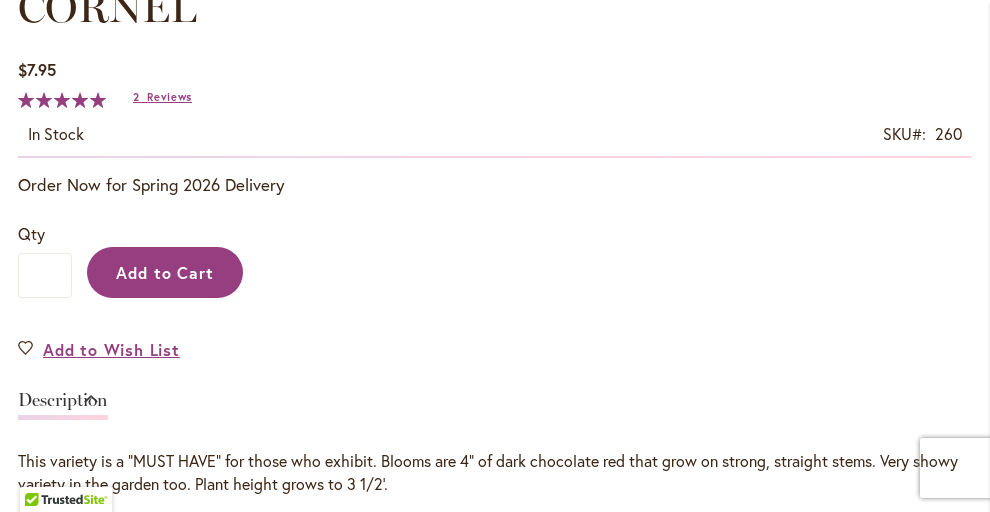 click on "Add to Cart" at bounding box center [165, 272] 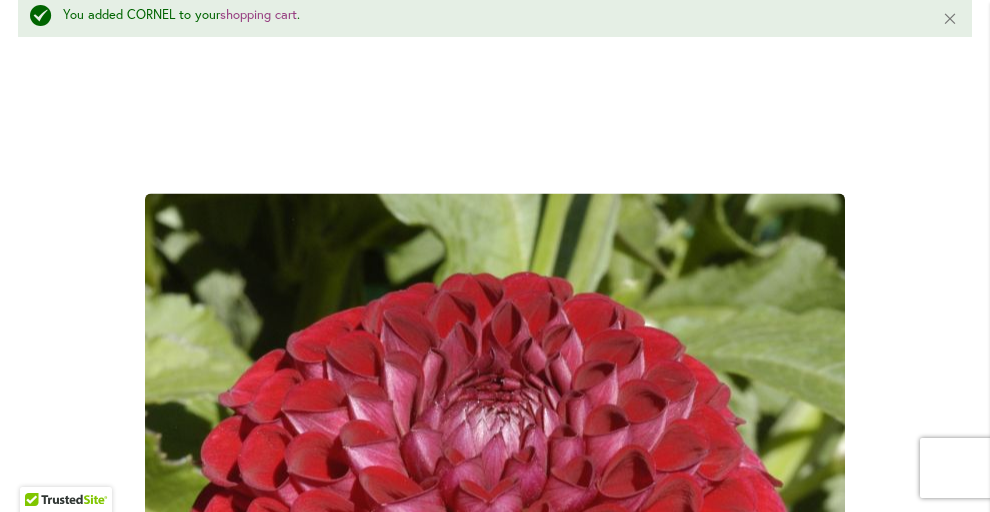 scroll, scrollTop: 448, scrollLeft: 0, axis: vertical 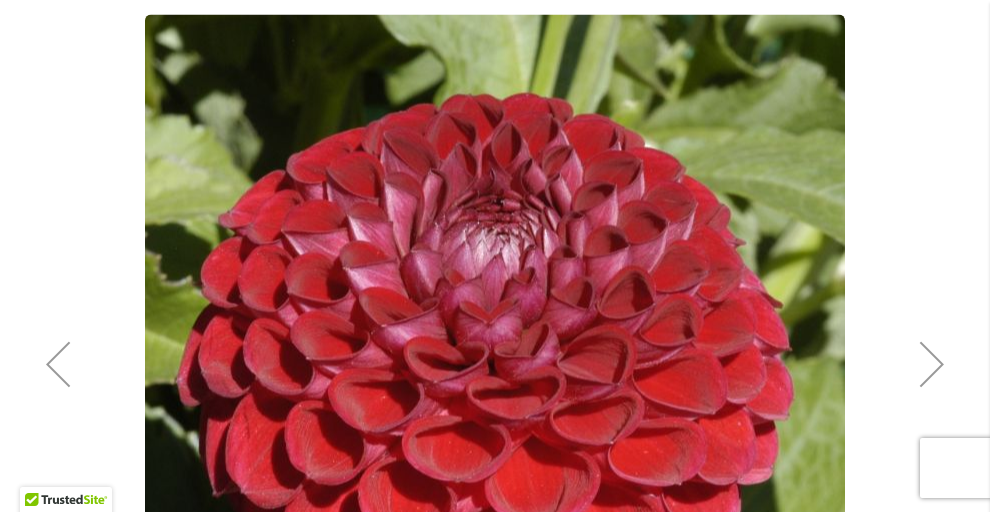 click at bounding box center (932, 364) 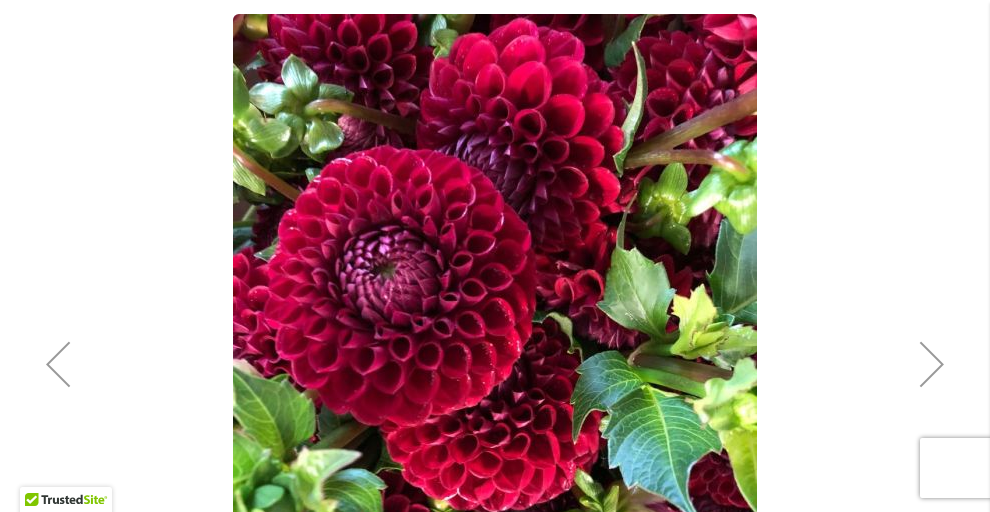 click at bounding box center (932, 364) 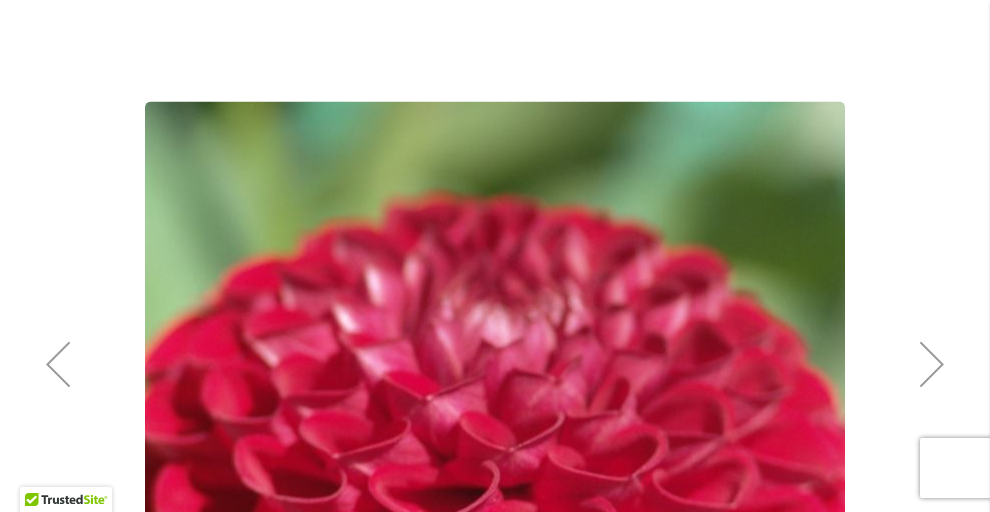 click at bounding box center [932, 364] 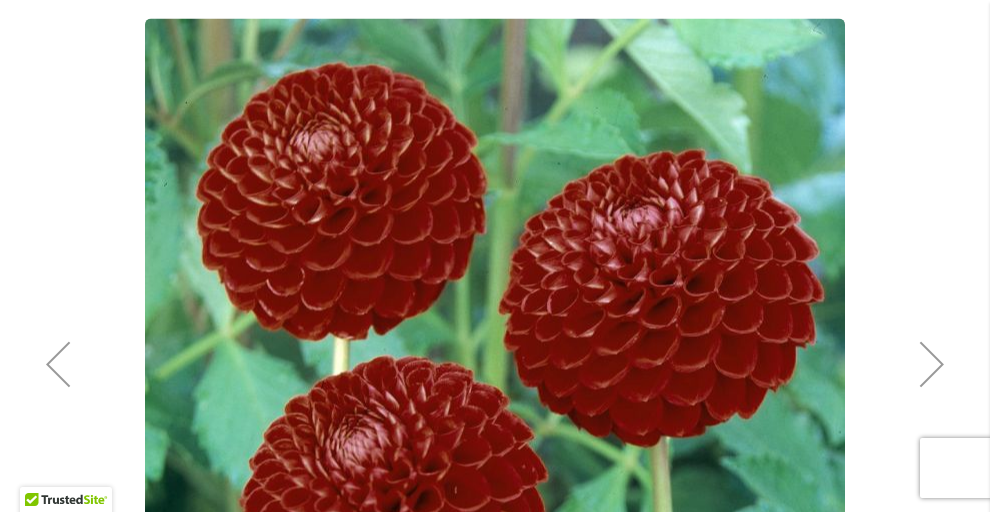 click at bounding box center (932, 364) 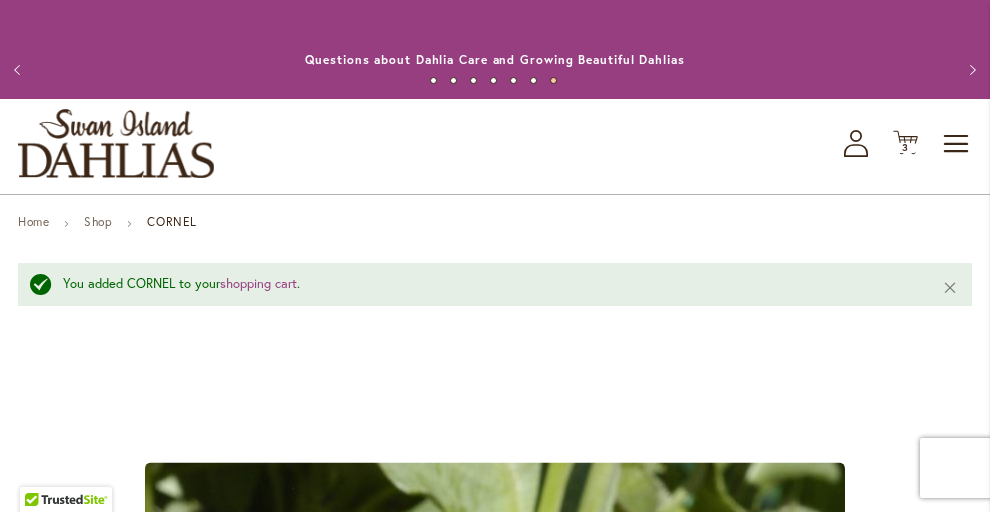 scroll, scrollTop: 0, scrollLeft: 0, axis: both 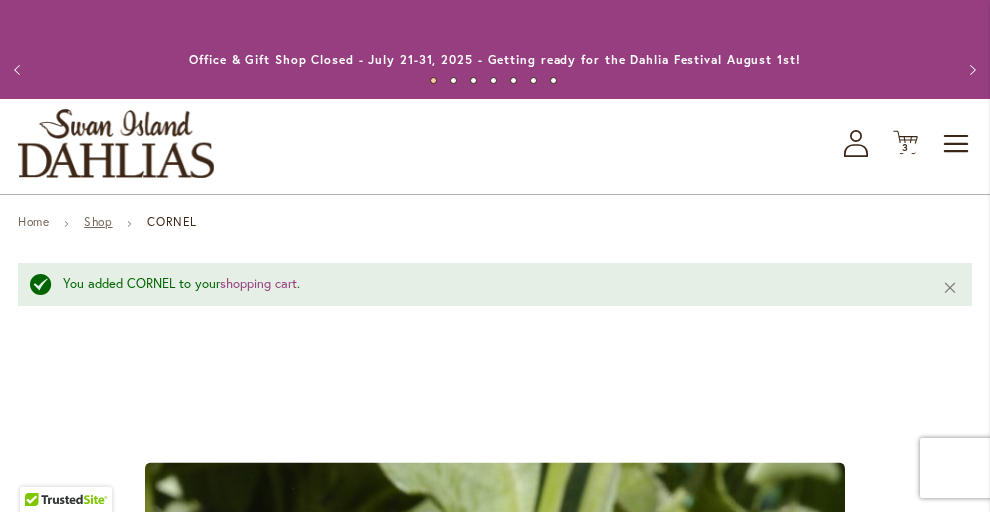 click on "Shop" at bounding box center [98, 221] 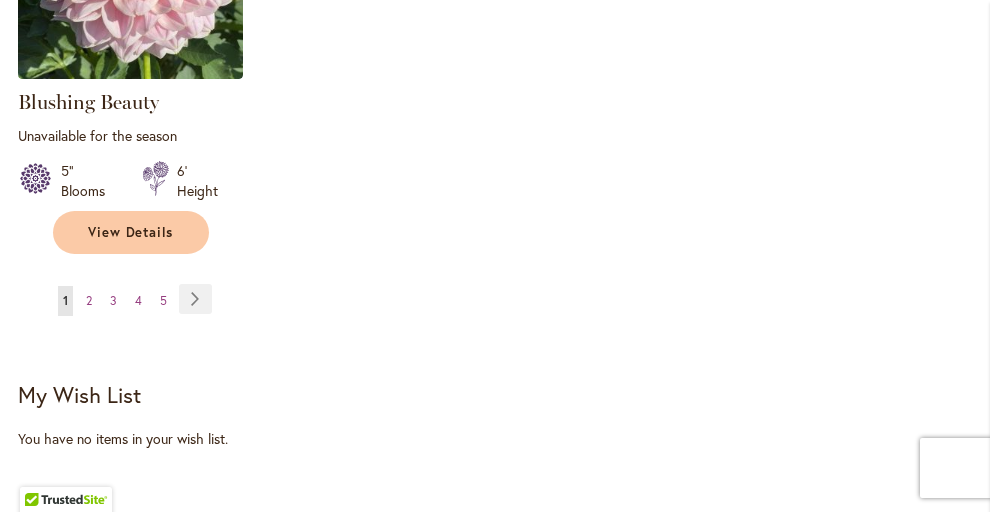 scroll, scrollTop: 2723, scrollLeft: 0, axis: vertical 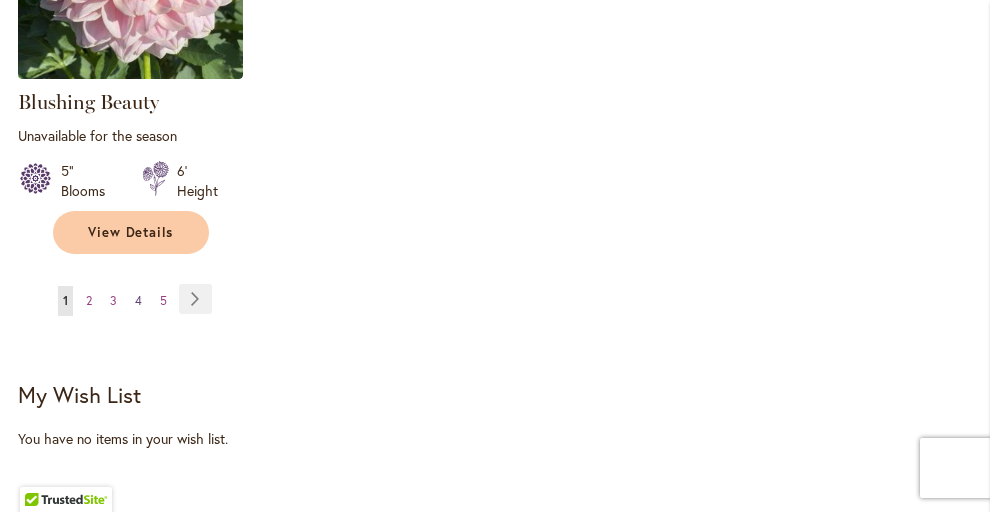 click on "4" at bounding box center [138, 300] 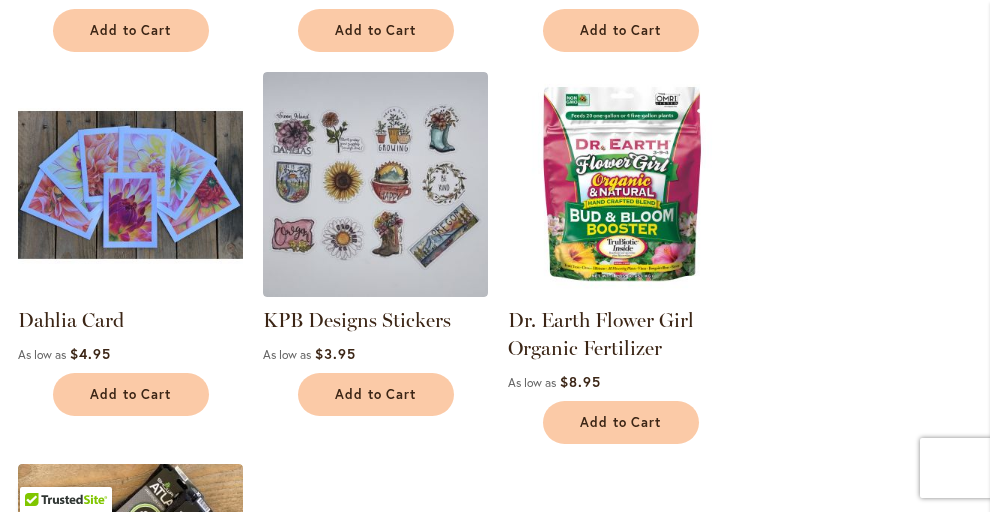 scroll, scrollTop: 1993, scrollLeft: 0, axis: vertical 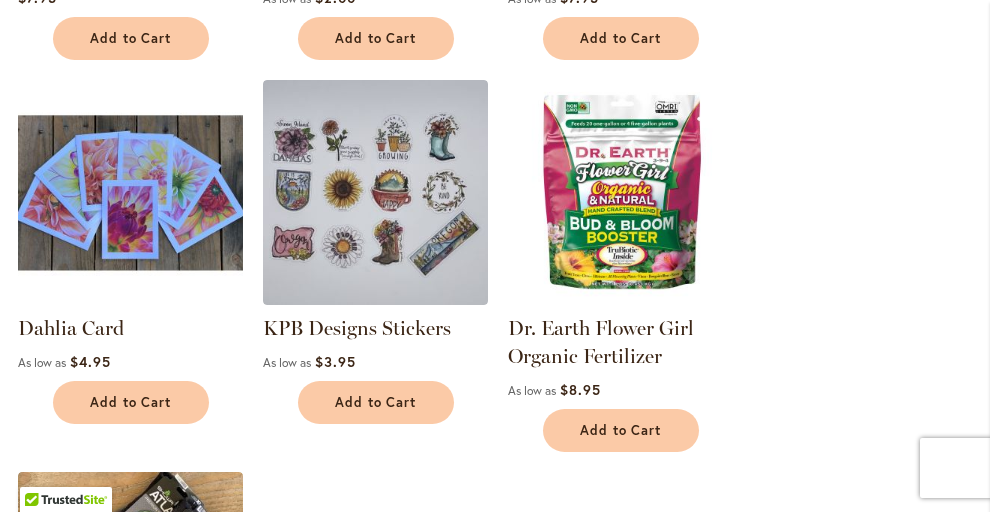 click at bounding box center [130, 192] 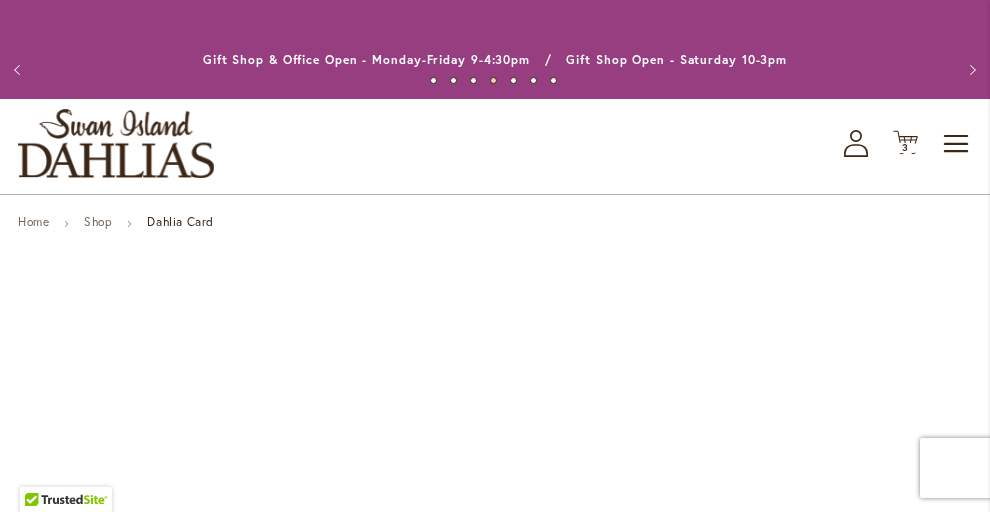 scroll, scrollTop: 0, scrollLeft: 0, axis: both 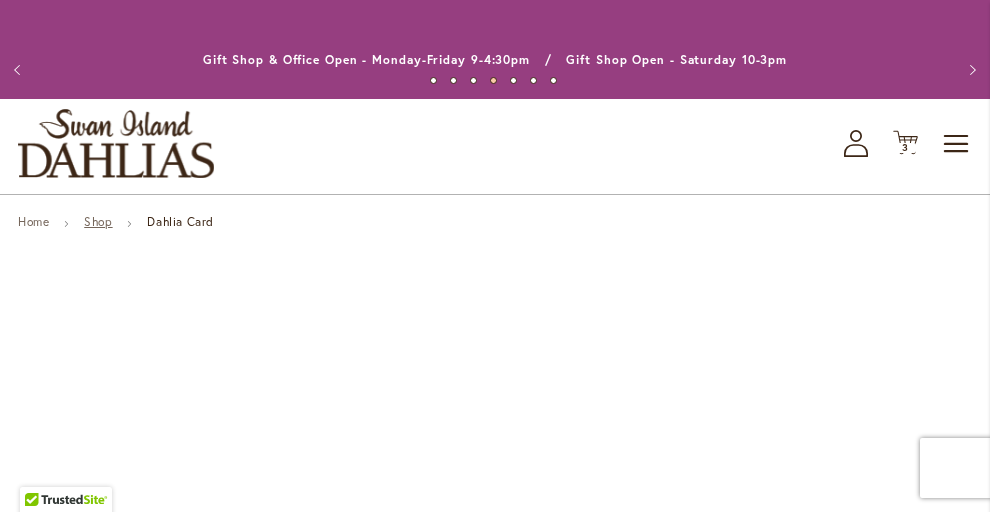click on "Shop" at bounding box center (98, 221) 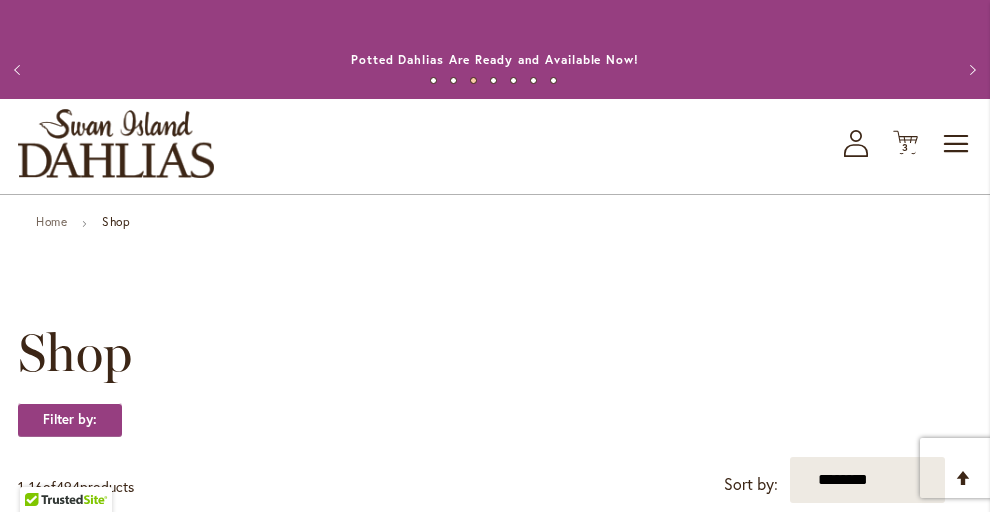 scroll, scrollTop: 0, scrollLeft: 0, axis: both 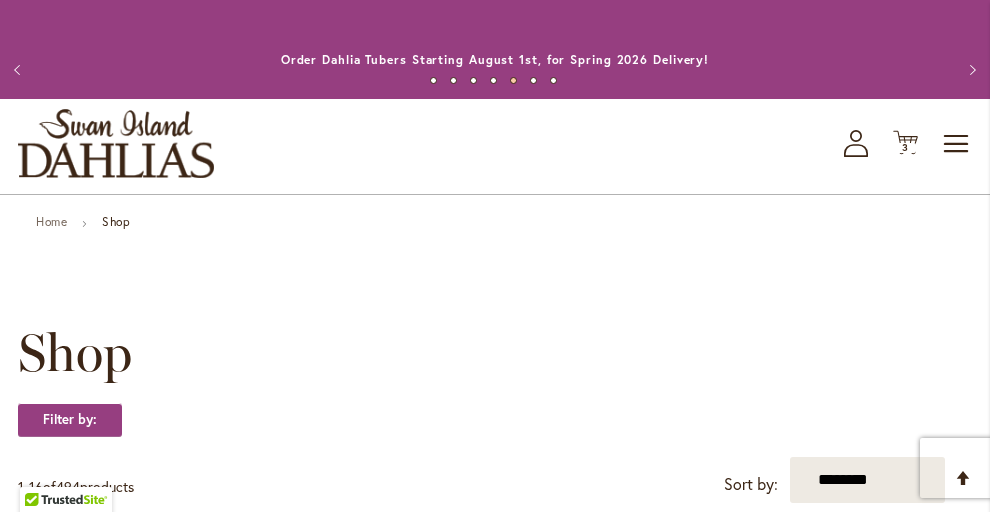 click on "Shop" at bounding box center [116, 221] 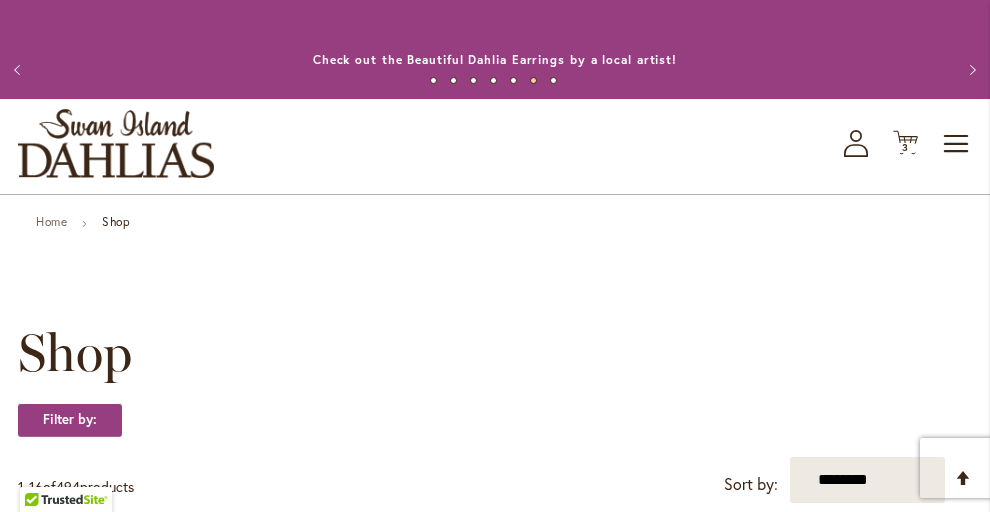 click on "Home
Shop" at bounding box center [495, 224] 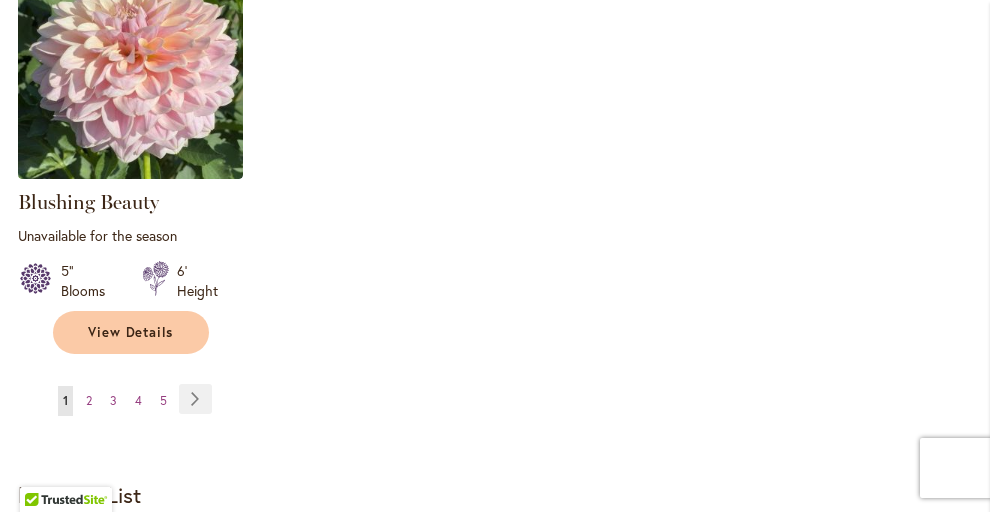 scroll, scrollTop: 2609, scrollLeft: 0, axis: vertical 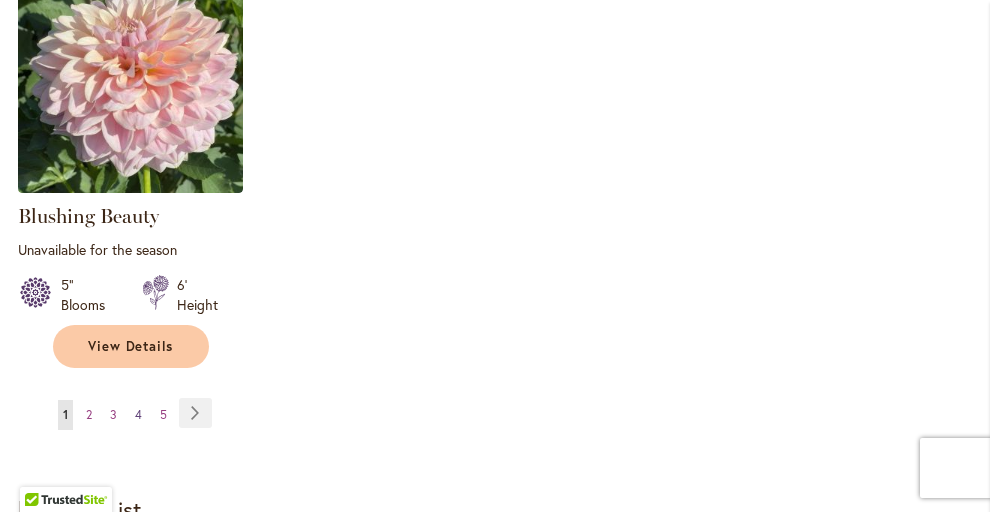 click on "4" at bounding box center (138, 414) 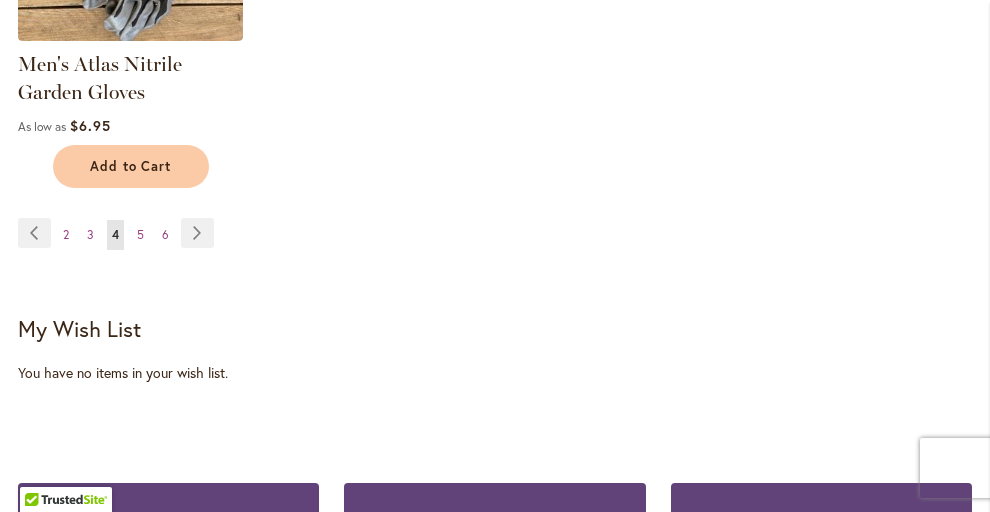 scroll, scrollTop: 2663, scrollLeft: 0, axis: vertical 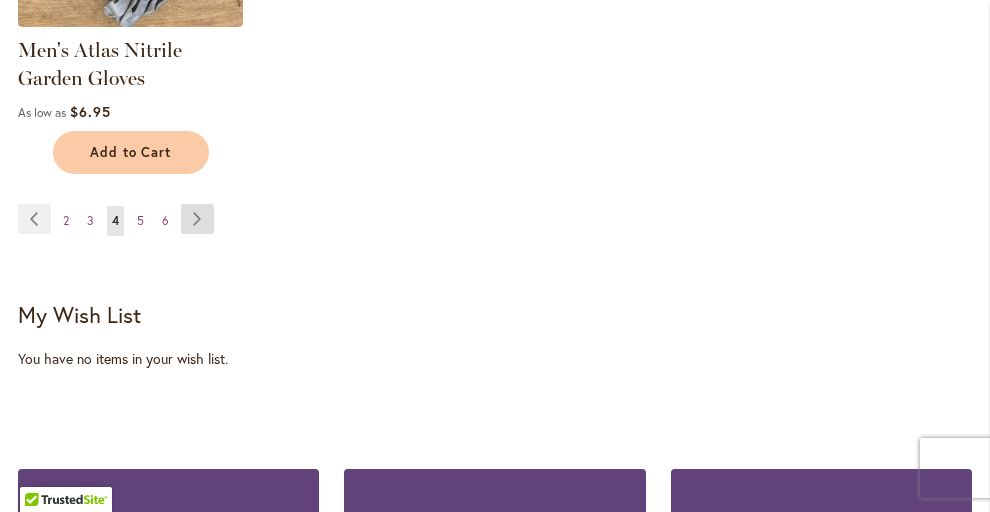 click on "Page
Next" at bounding box center [197, 219] 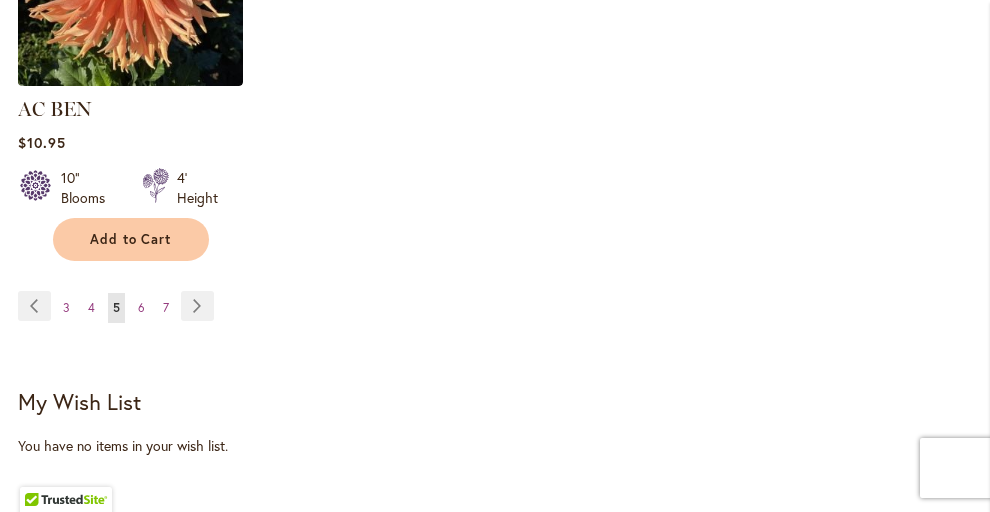scroll, scrollTop: 2604, scrollLeft: 0, axis: vertical 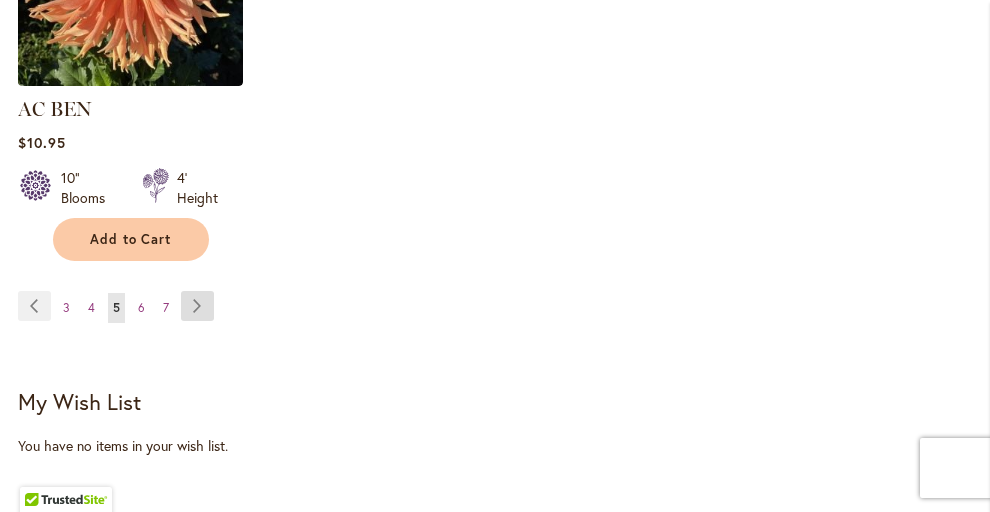 click on "Page
Next" at bounding box center (197, 306) 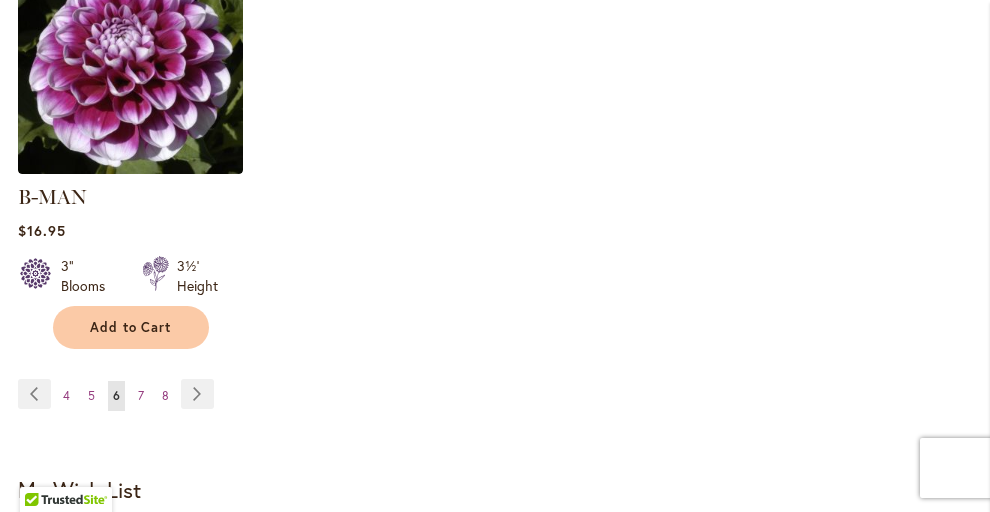 scroll, scrollTop: 2682, scrollLeft: 0, axis: vertical 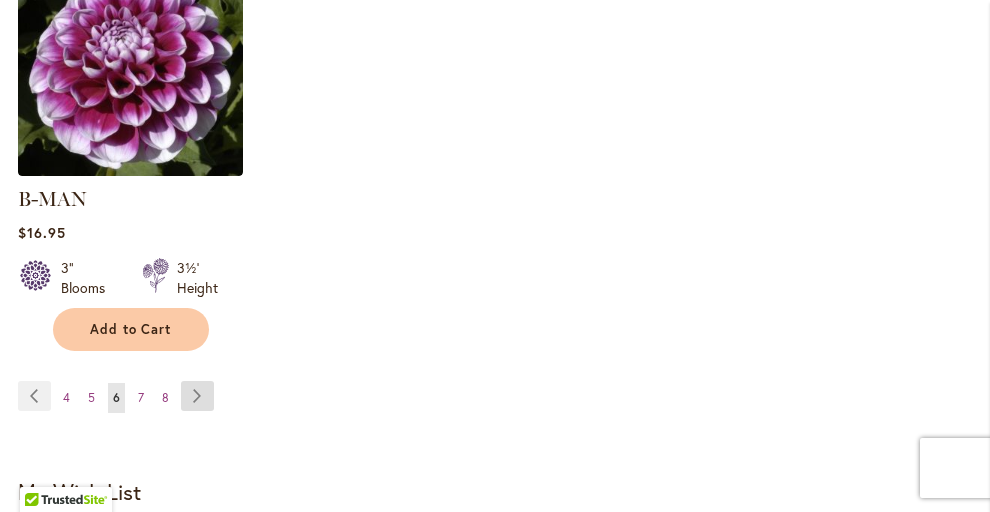 click on "Page
Next" at bounding box center (197, 396) 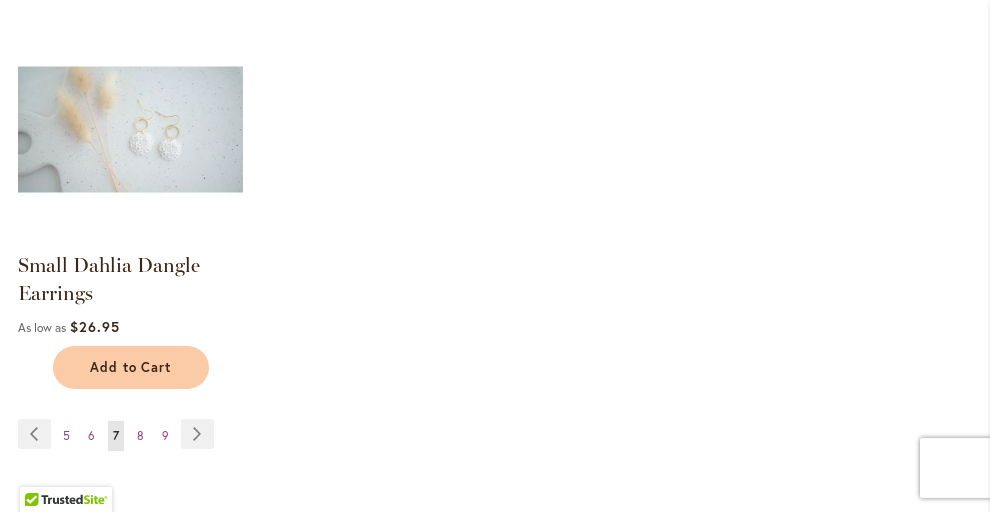 scroll, scrollTop: 2604, scrollLeft: 0, axis: vertical 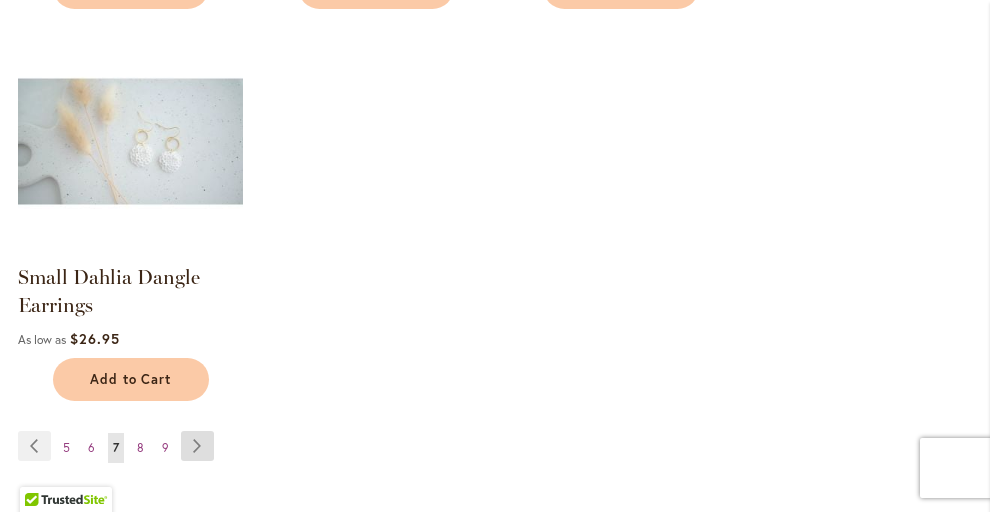 click on "Page
Next" at bounding box center [197, 446] 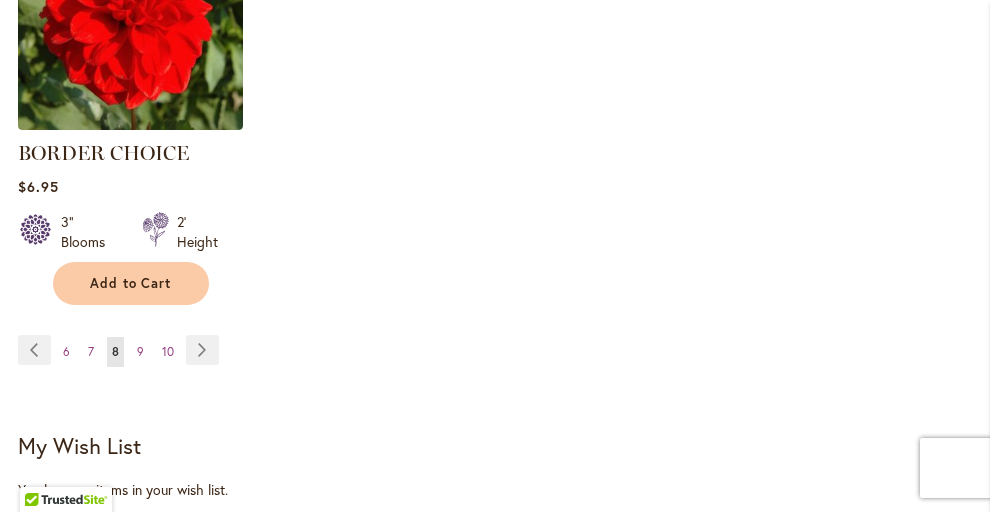 scroll, scrollTop: 2729, scrollLeft: 0, axis: vertical 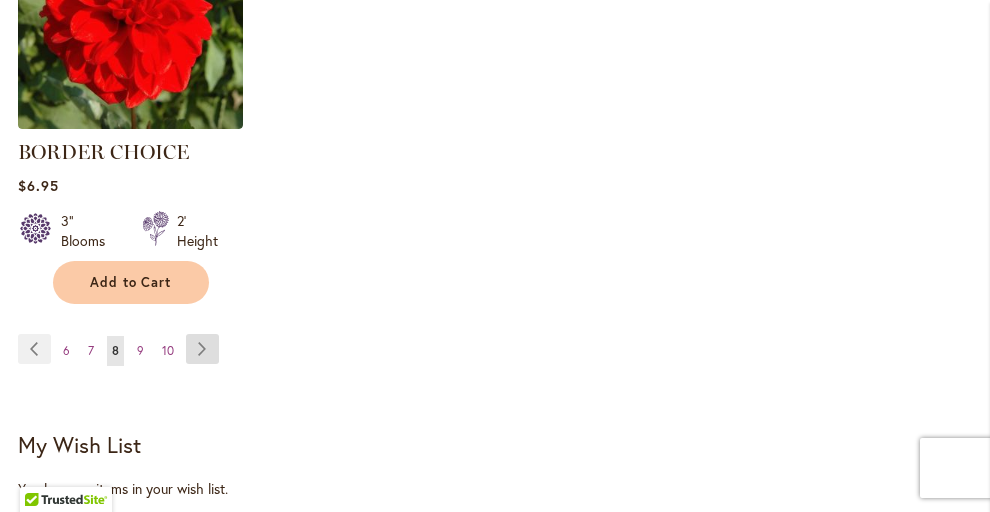 click on "Page
Next" at bounding box center [202, 349] 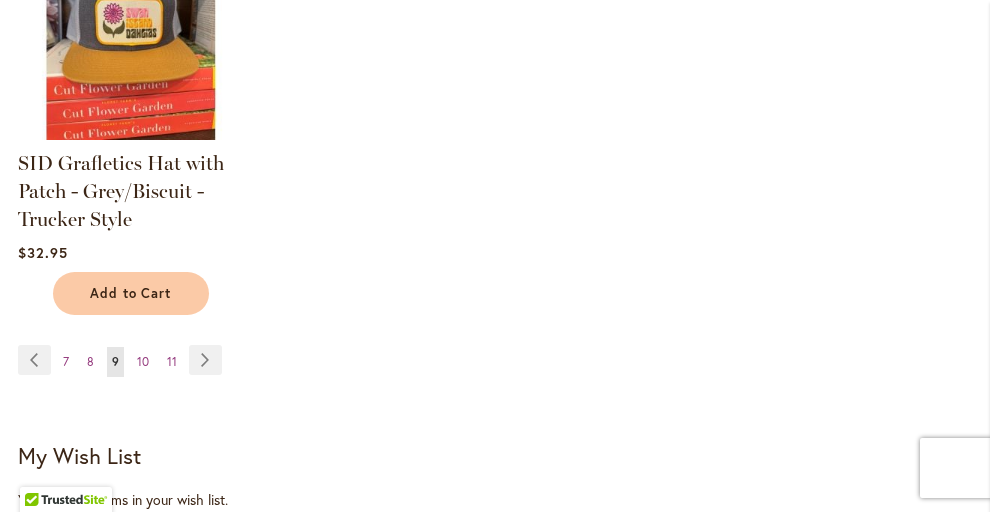 scroll, scrollTop: 2749, scrollLeft: 0, axis: vertical 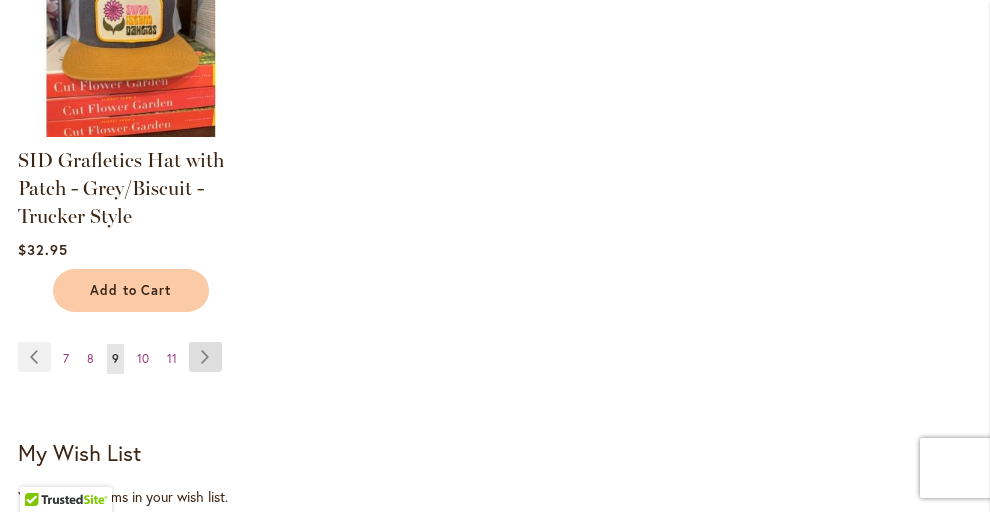 click on "Page
Next" at bounding box center [205, 357] 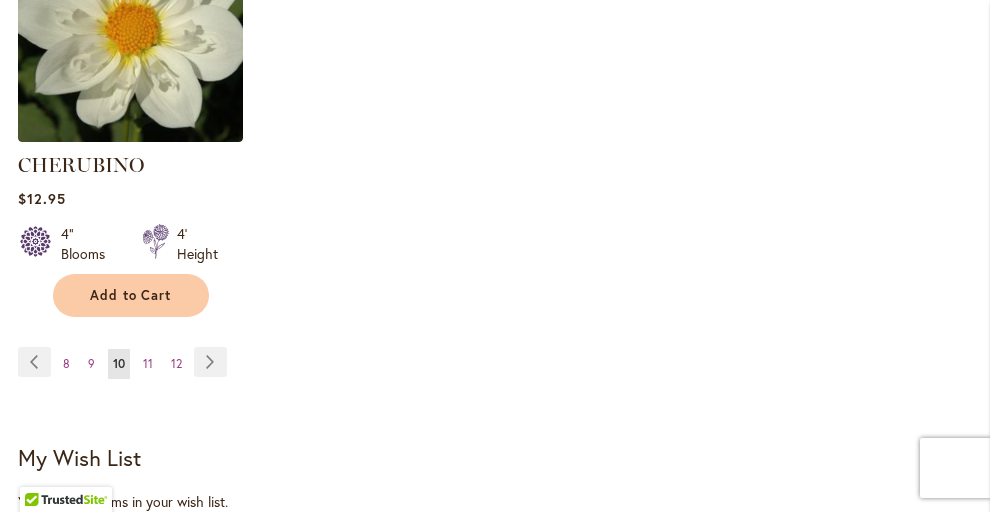 scroll, scrollTop: 2722, scrollLeft: 0, axis: vertical 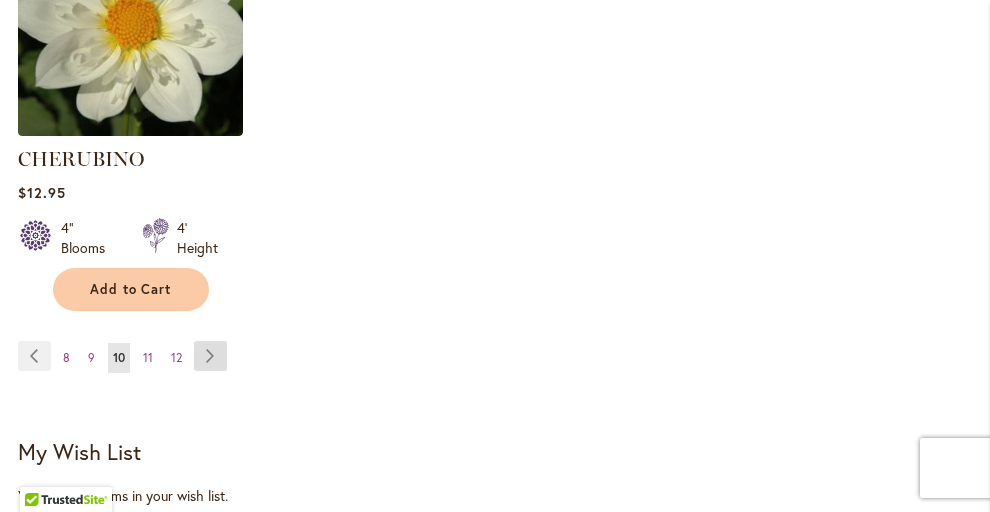 click on "Page
Next" at bounding box center [210, 356] 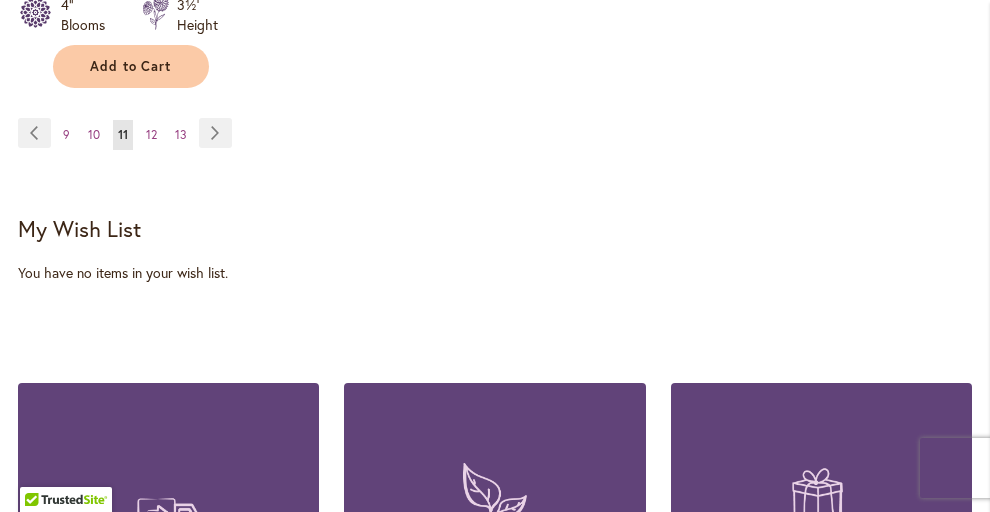 scroll, scrollTop: 2946, scrollLeft: 0, axis: vertical 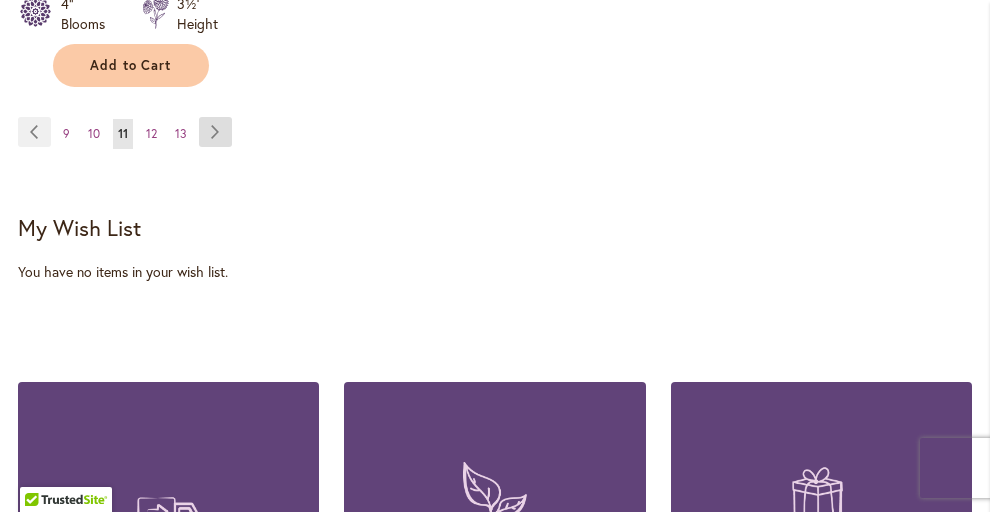 click on "Page
Next" at bounding box center (215, 132) 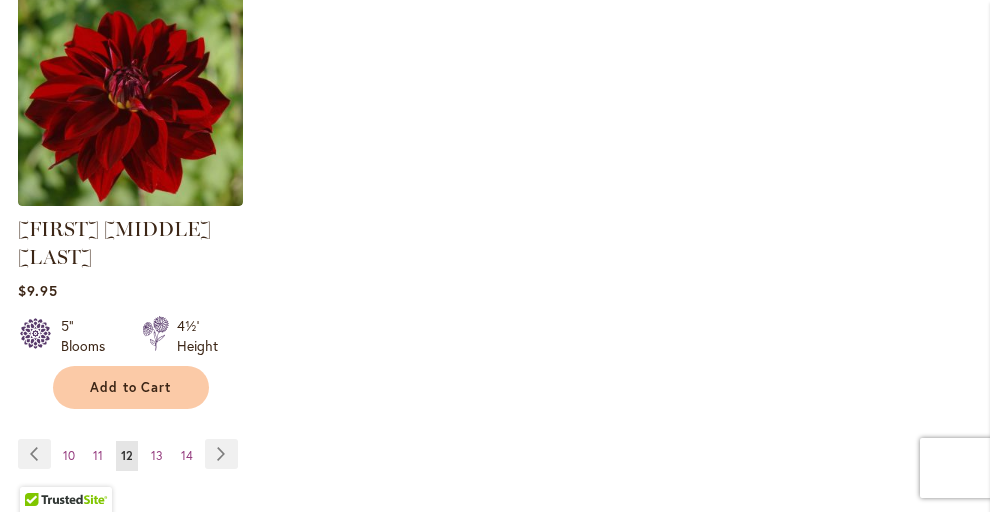 scroll, scrollTop: 2692, scrollLeft: 0, axis: vertical 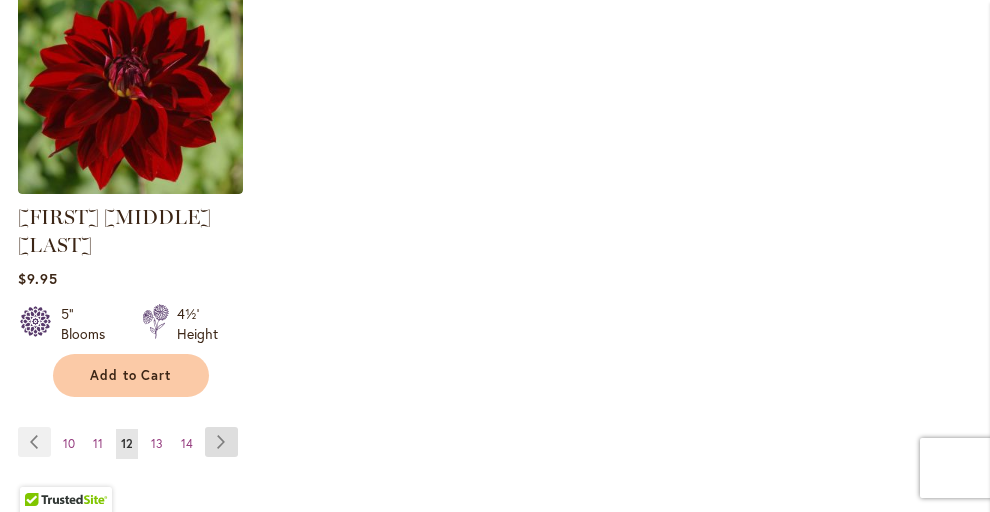 click on "Page
Next" at bounding box center [221, 442] 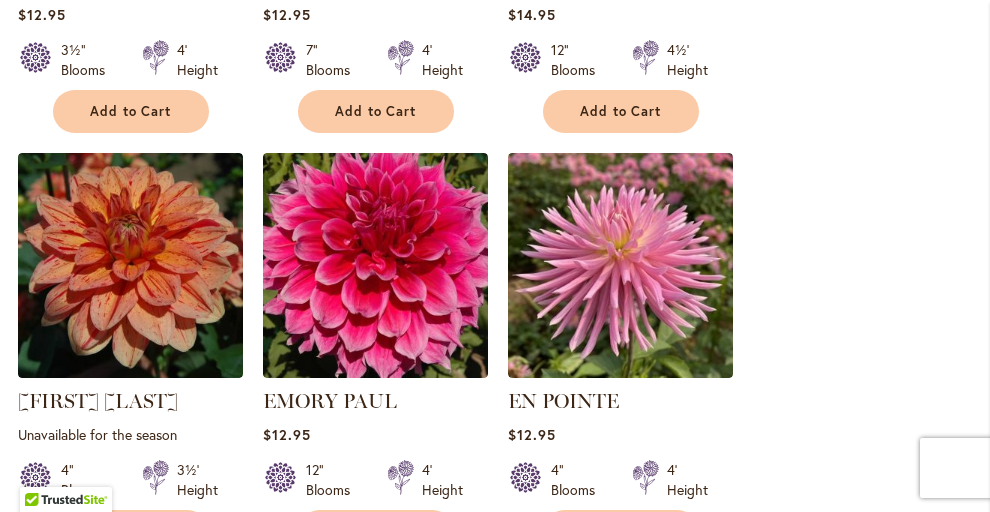scroll, scrollTop: 2060, scrollLeft: 0, axis: vertical 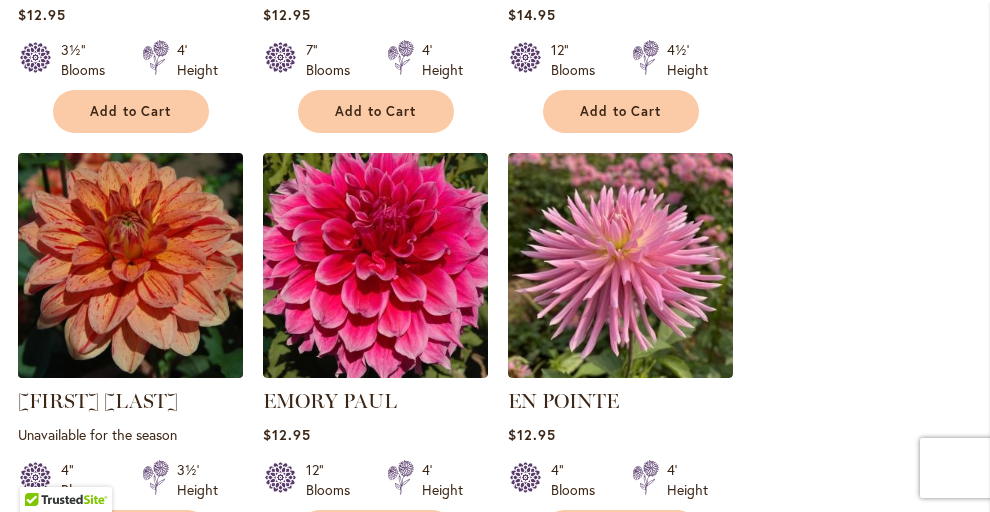click at bounding box center (130, 265) 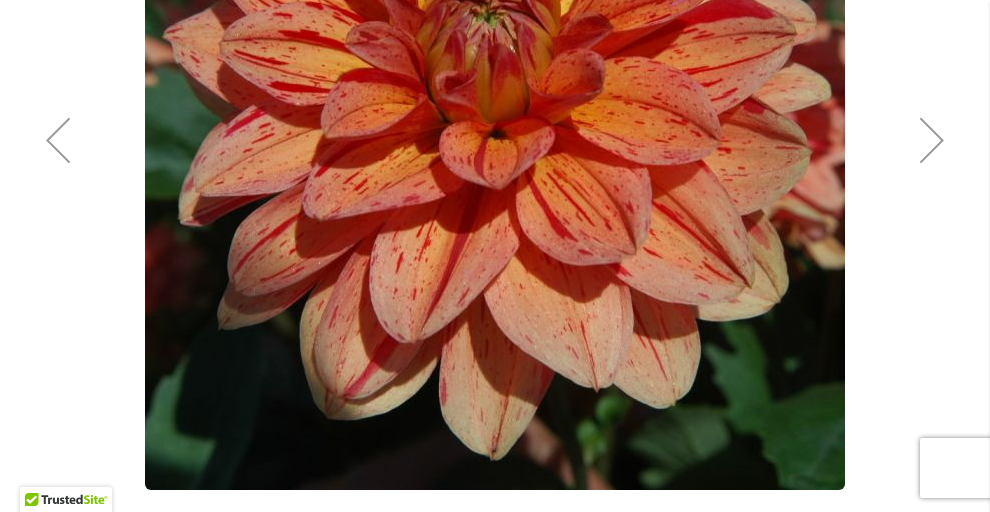 scroll, scrollTop: 625, scrollLeft: 0, axis: vertical 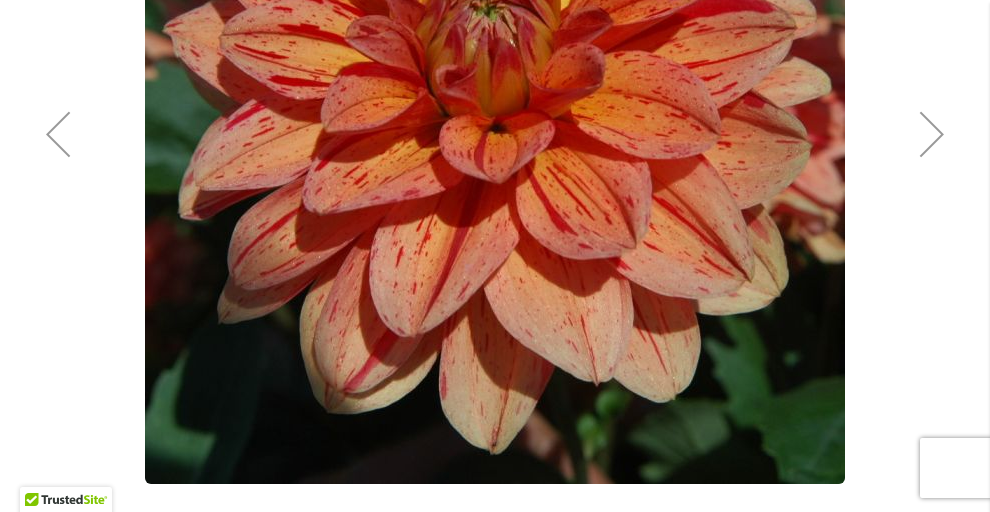 click at bounding box center (58, 134) 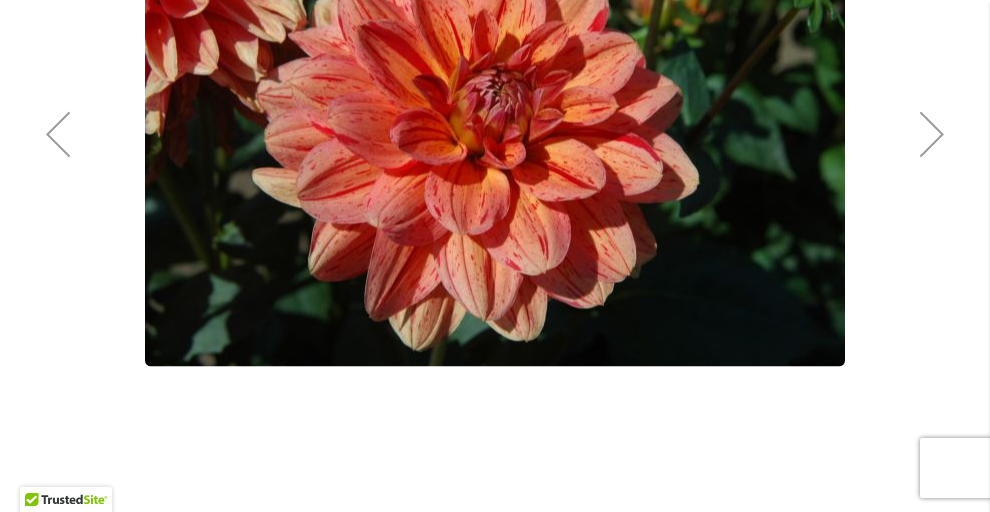 click at bounding box center [58, 134] 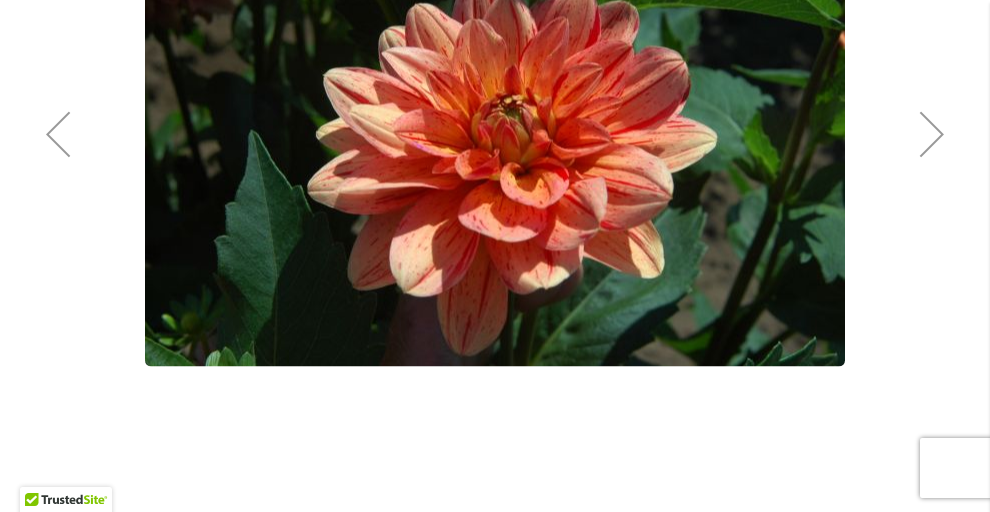 click at bounding box center (58, 134) 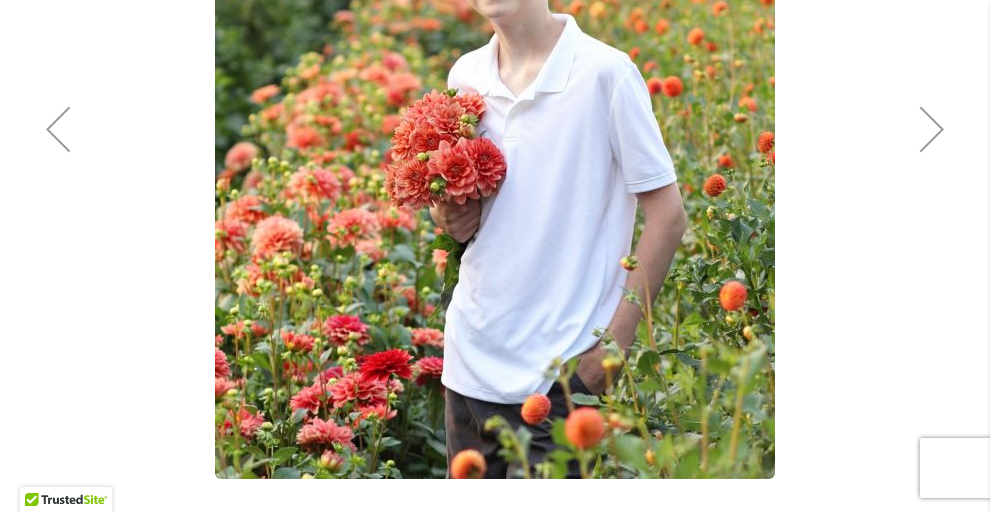 scroll, scrollTop: 629, scrollLeft: 0, axis: vertical 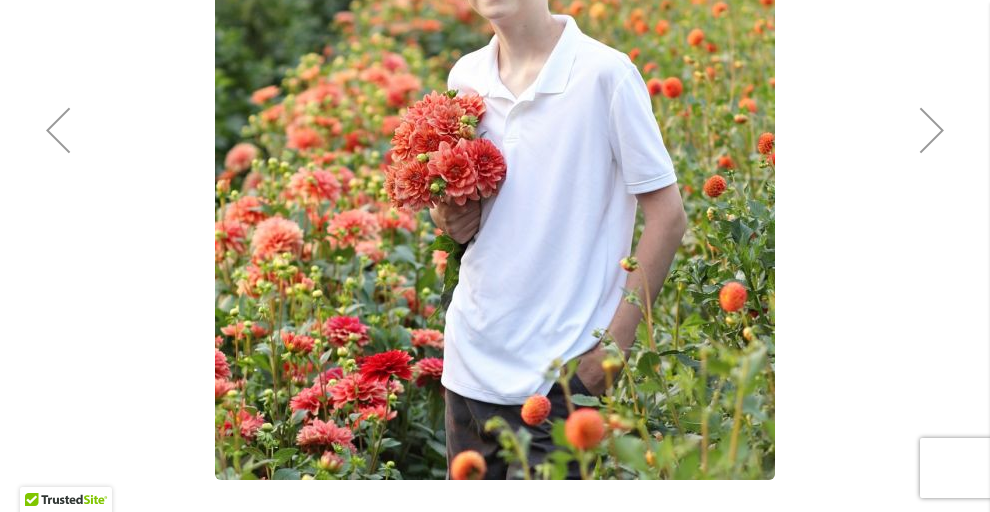 click at bounding box center [58, 130] 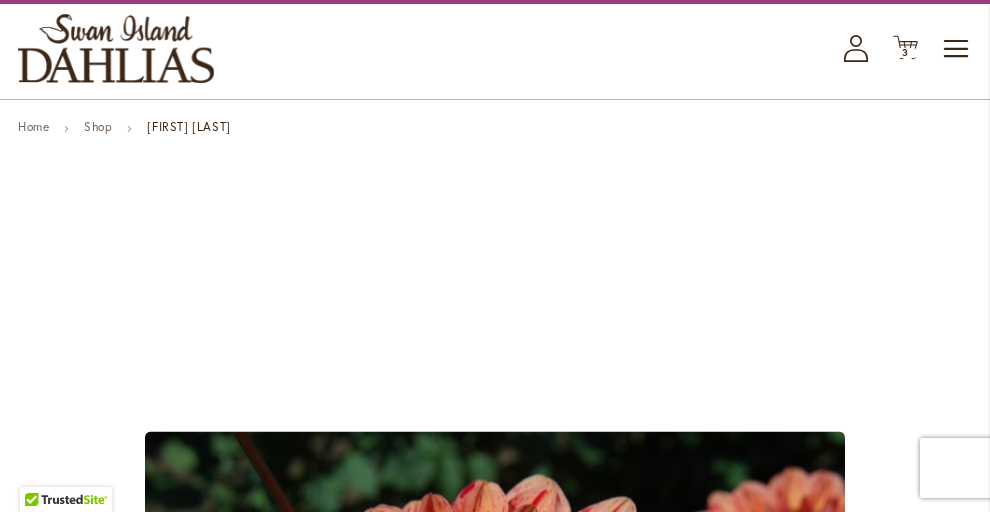 scroll, scrollTop: 99, scrollLeft: 0, axis: vertical 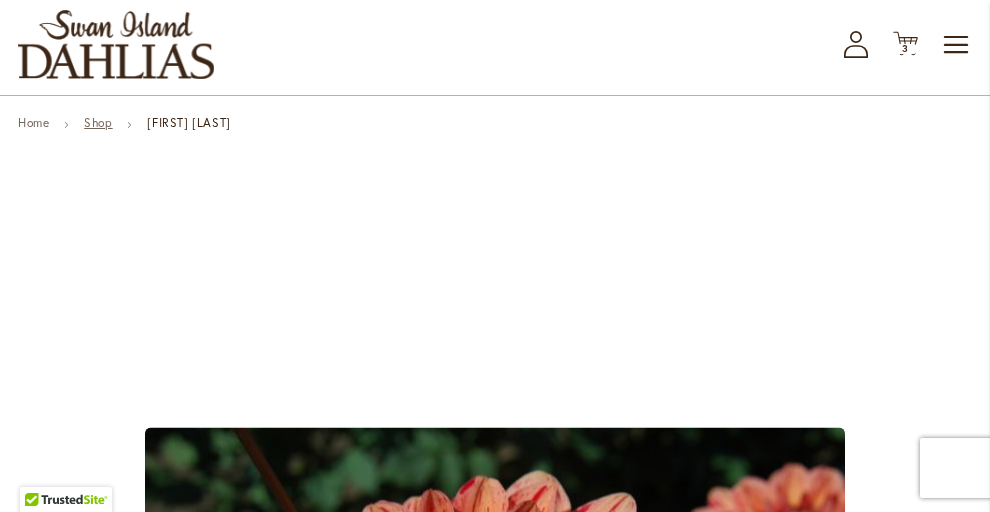 click on "Shop" at bounding box center [98, 122] 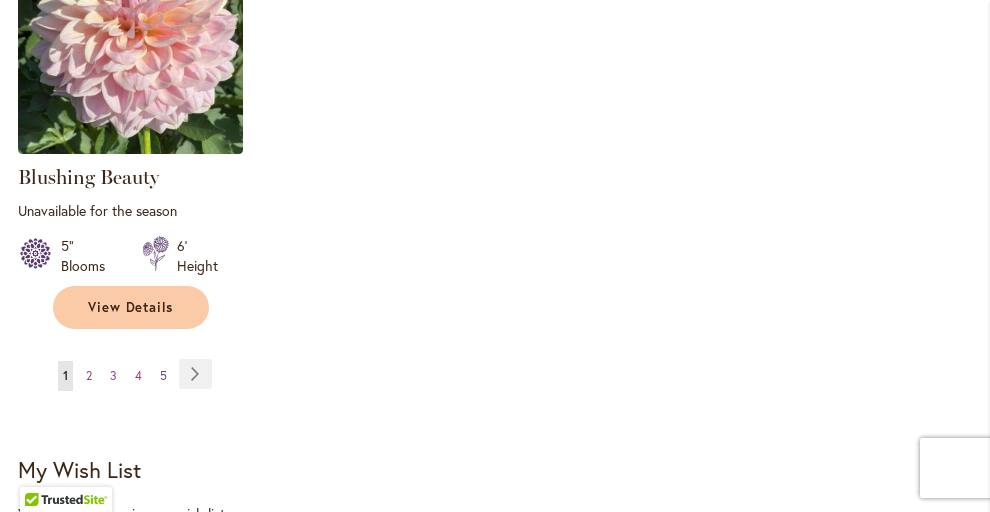 scroll, scrollTop: 2650, scrollLeft: 0, axis: vertical 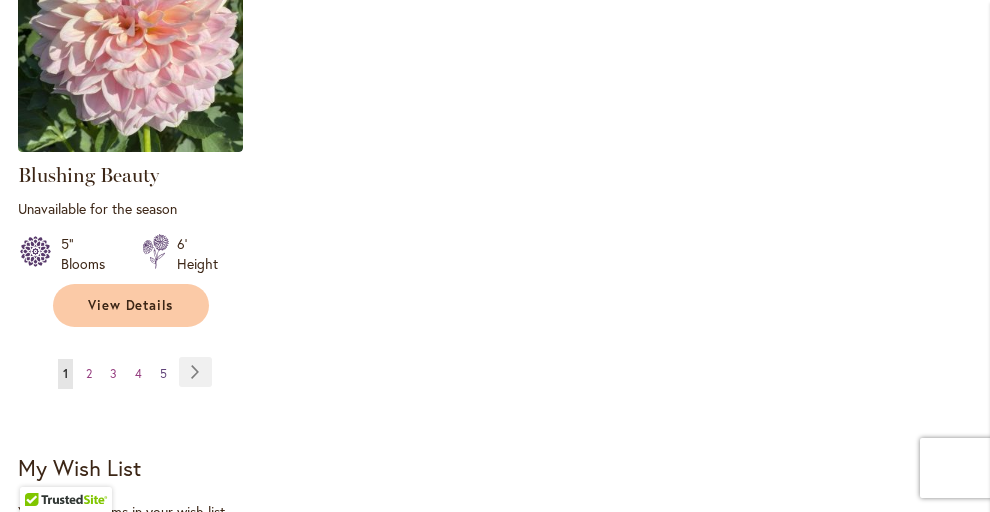 click on "Page
5" at bounding box center (163, 374) 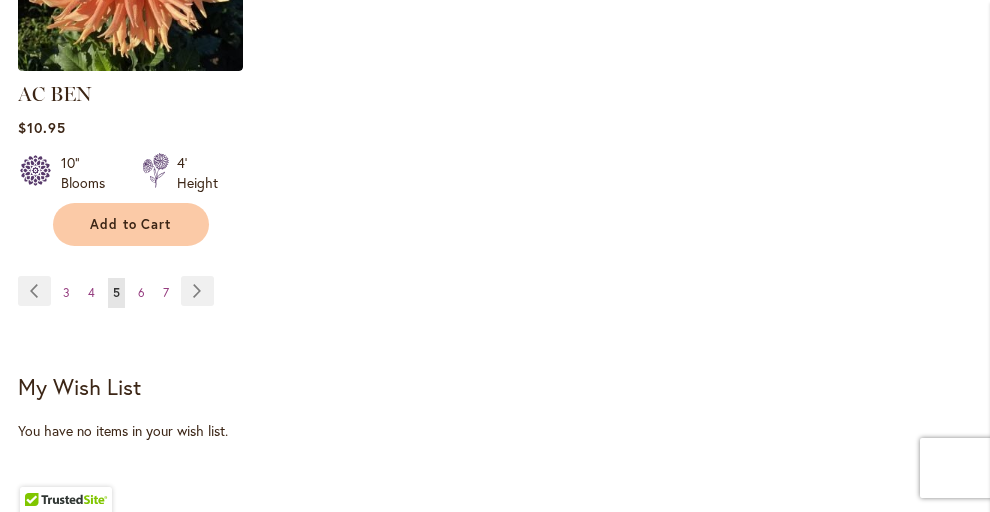 scroll, scrollTop: 2624, scrollLeft: 0, axis: vertical 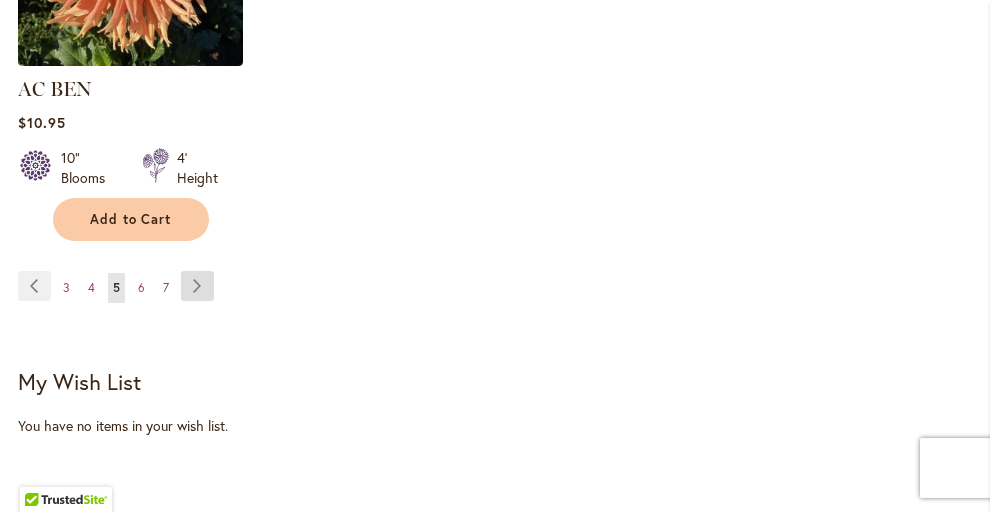 click on "Page
Next" at bounding box center [197, 286] 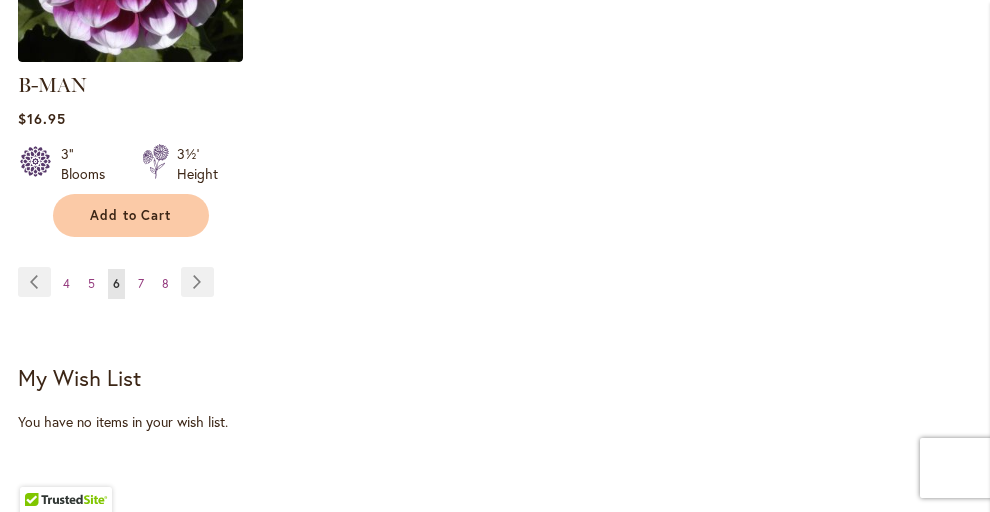 scroll, scrollTop: 2804, scrollLeft: 0, axis: vertical 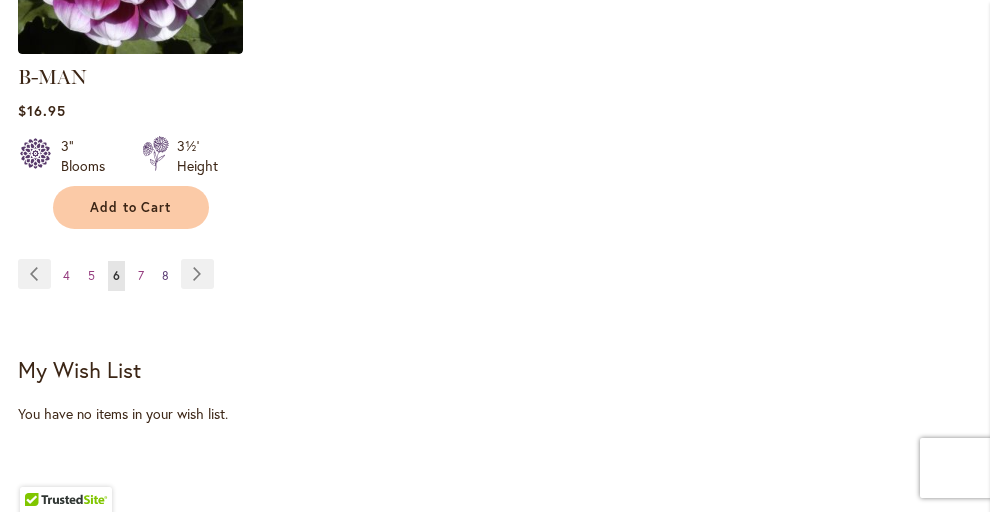 click on "8" at bounding box center (165, 275) 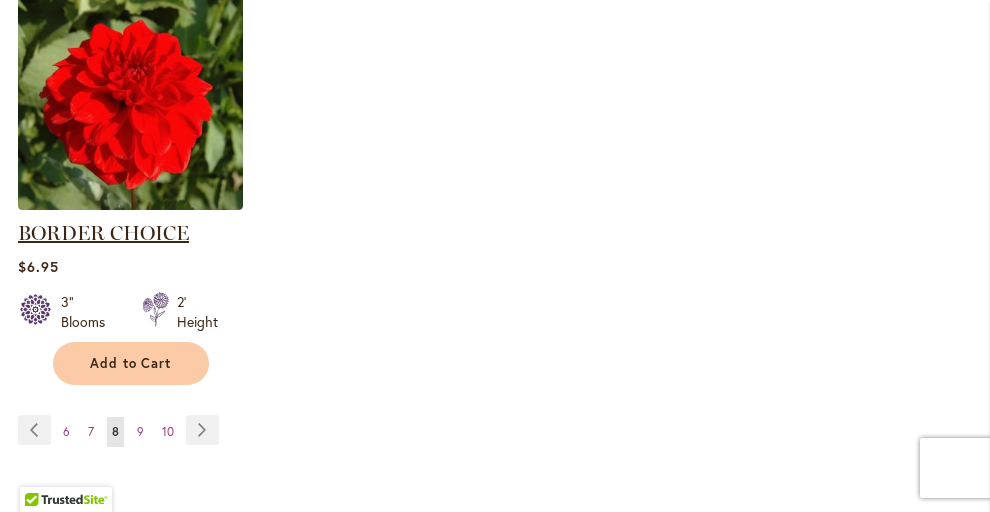 scroll, scrollTop: 2658, scrollLeft: 0, axis: vertical 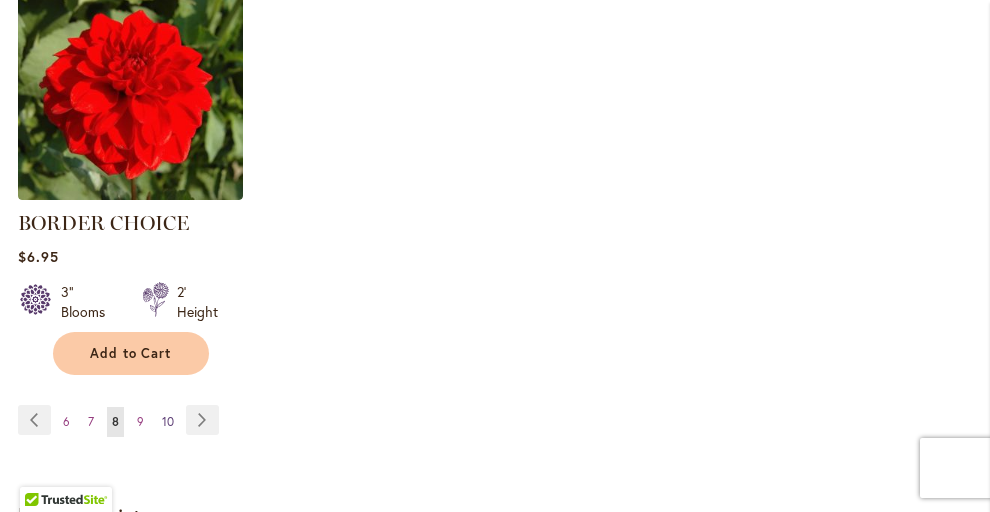 click on "10" at bounding box center [168, 421] 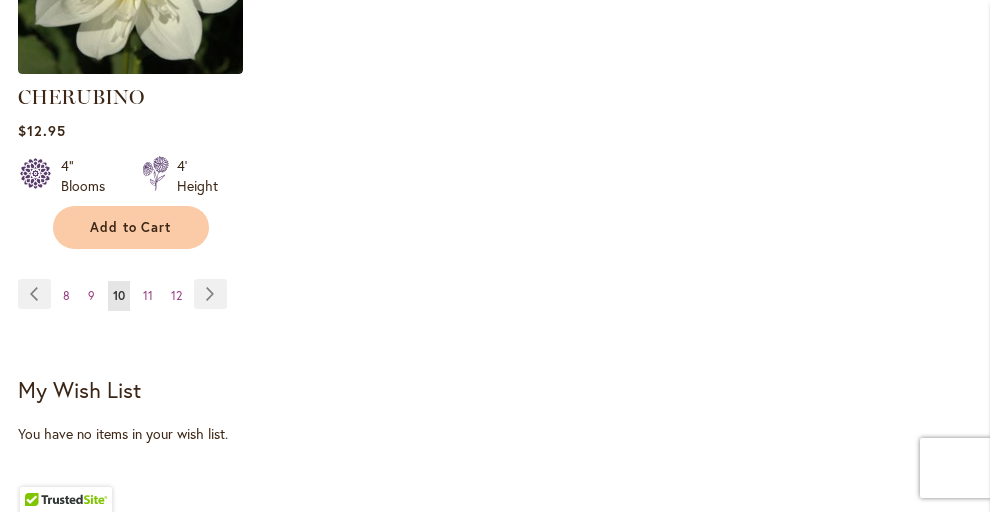 scroll, scrollTop: 2787, scrollLeft: 0, axis: vertical 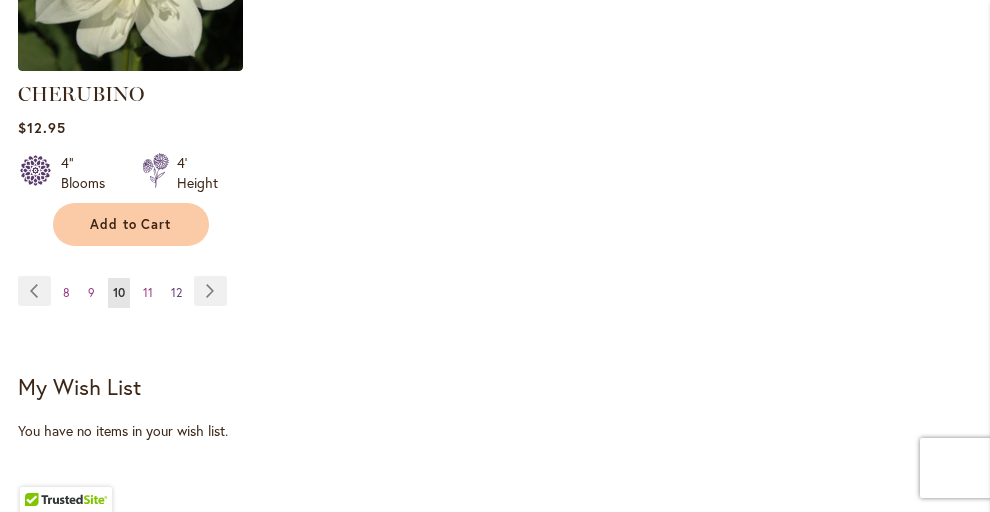 click on "12" at bounding box center [176, 292] 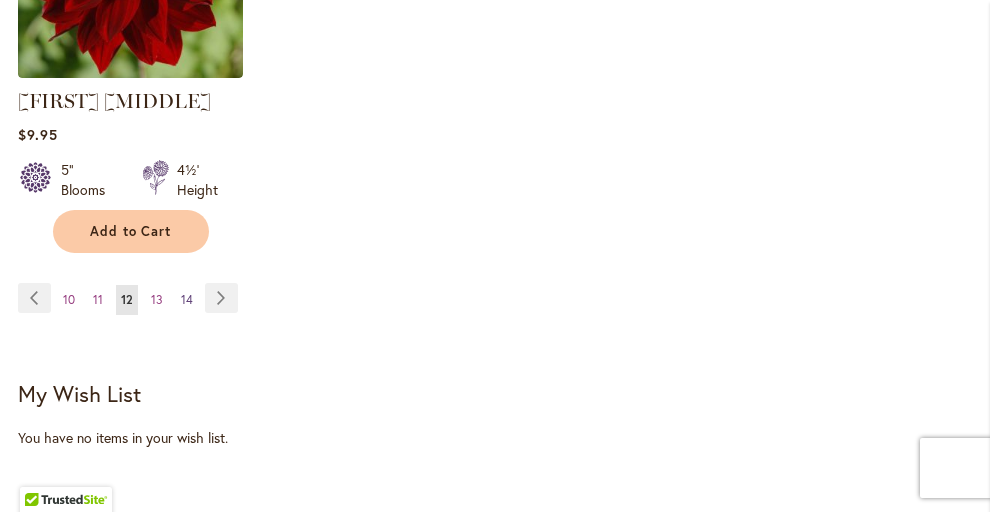 scroll, scrollTop: 2810, scrollLeft: 0, axis: vertical 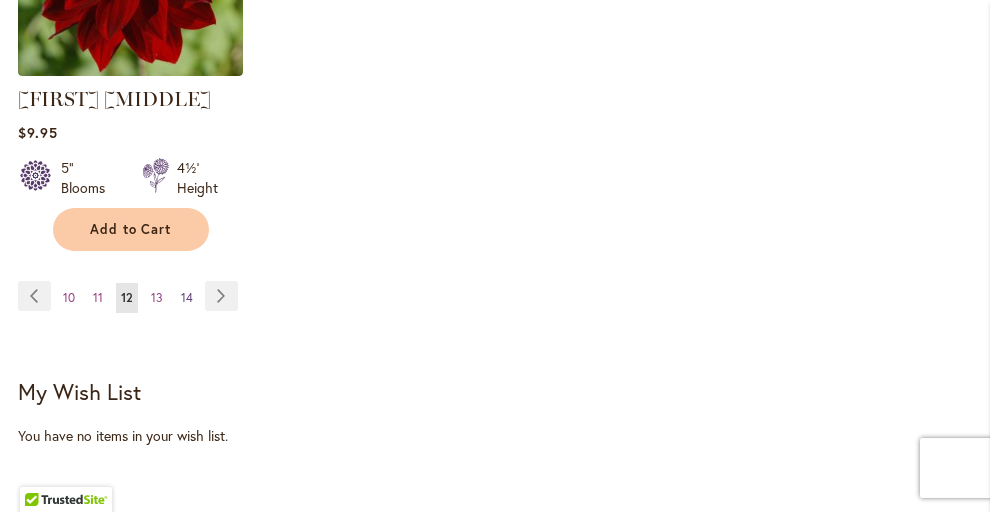 click on "14" at bounding box center [187, 297] 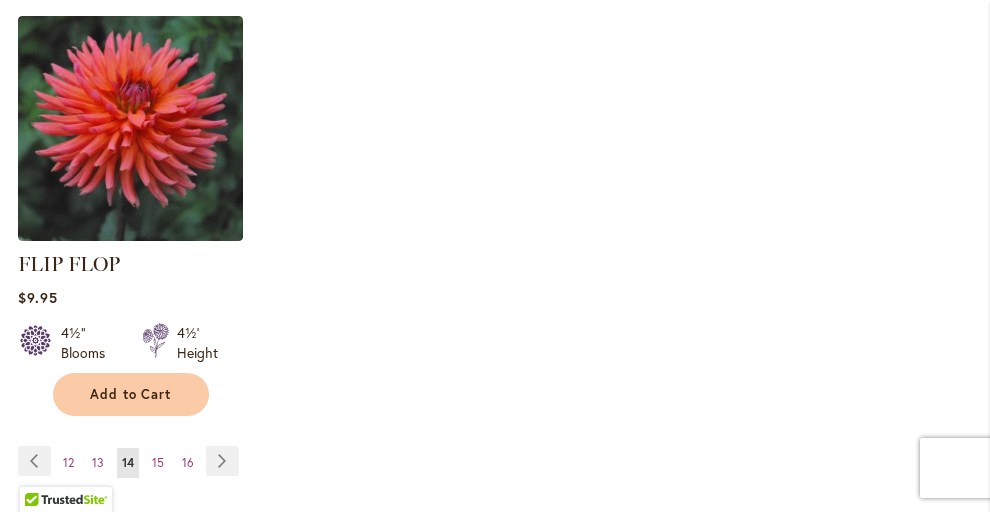 scroll, scrollTop: 2697, scrollLeft: 0, axis: vertical 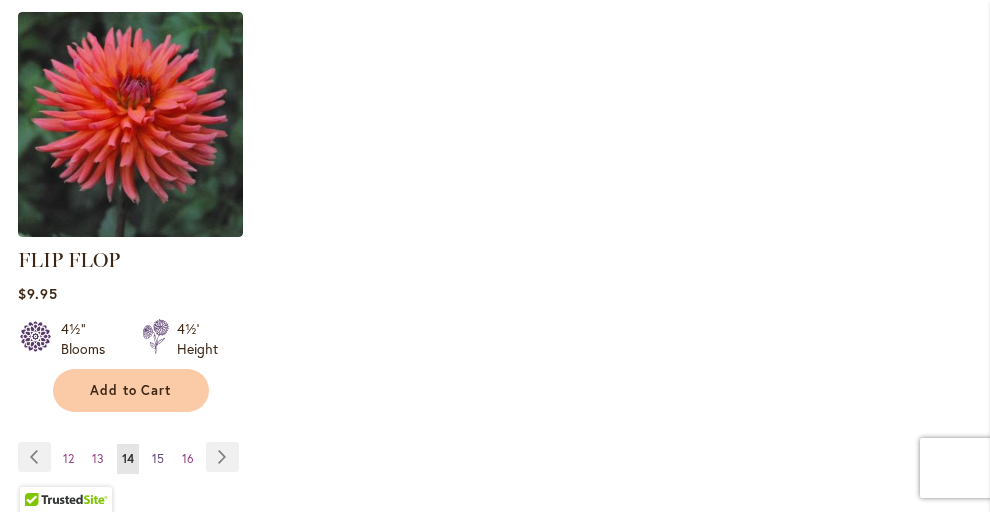 click on "15" at bounding box center [158, 458] 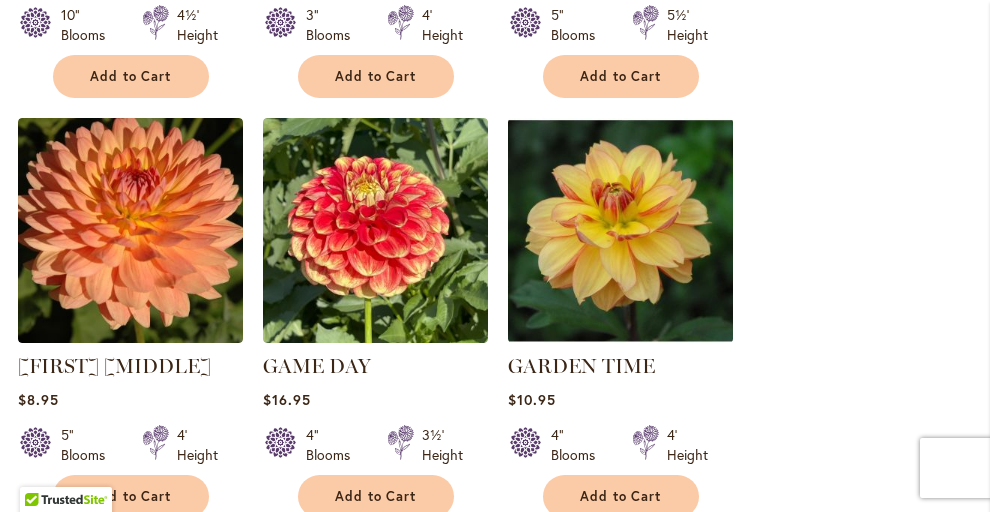 scroll, scrollTop: 1256, scrollLeft: 0, axis: vertical 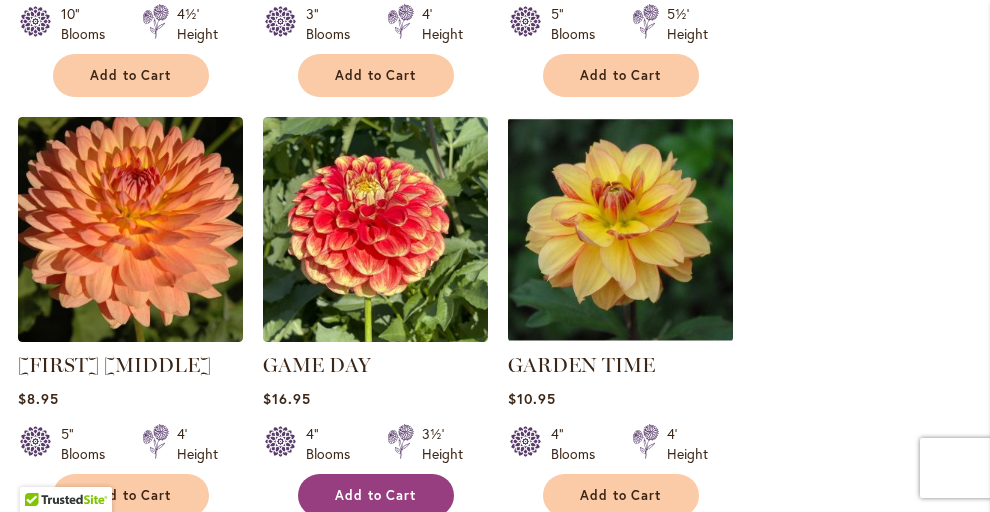 click on "Add to Cart" at bounding box center (376, 495) 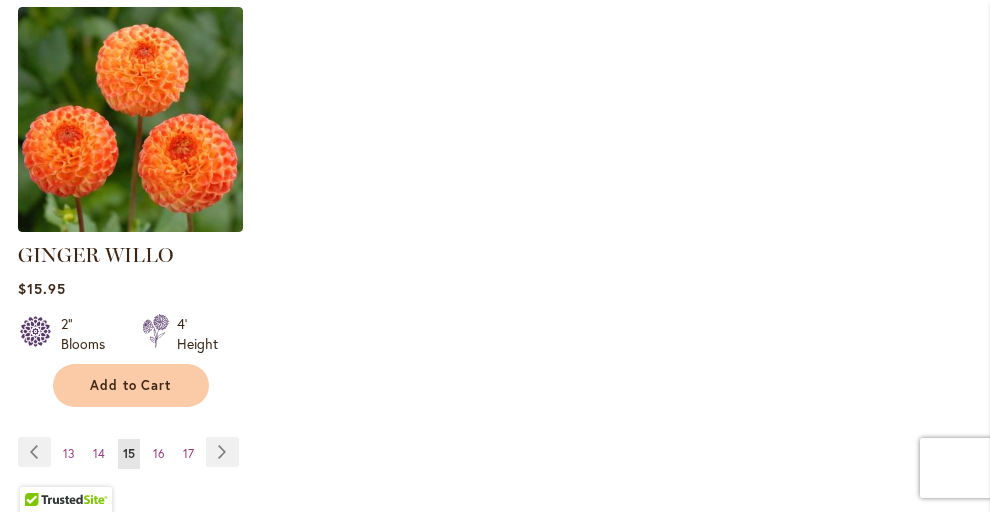 scroll, scrollTop: 2710, scrollLeft: 0, axis: vertical 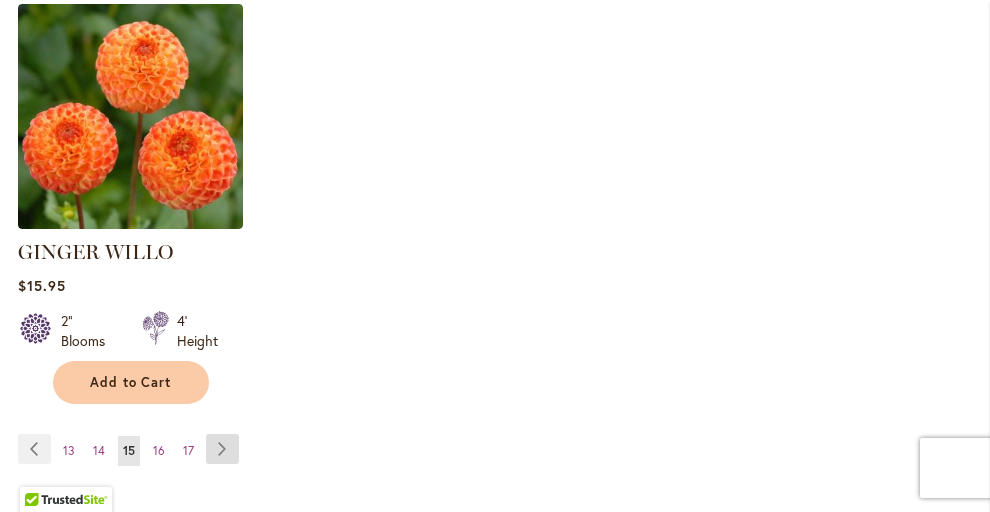 click on "Page
Next" at bounding box center [222, 449] 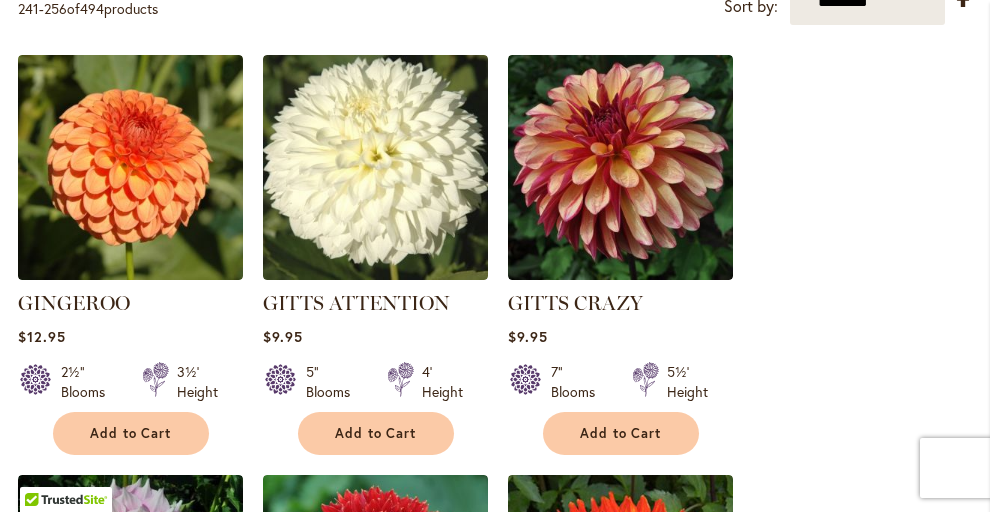 scroll, scrollTop: 482, scrollLeft: 0, axis: vertical 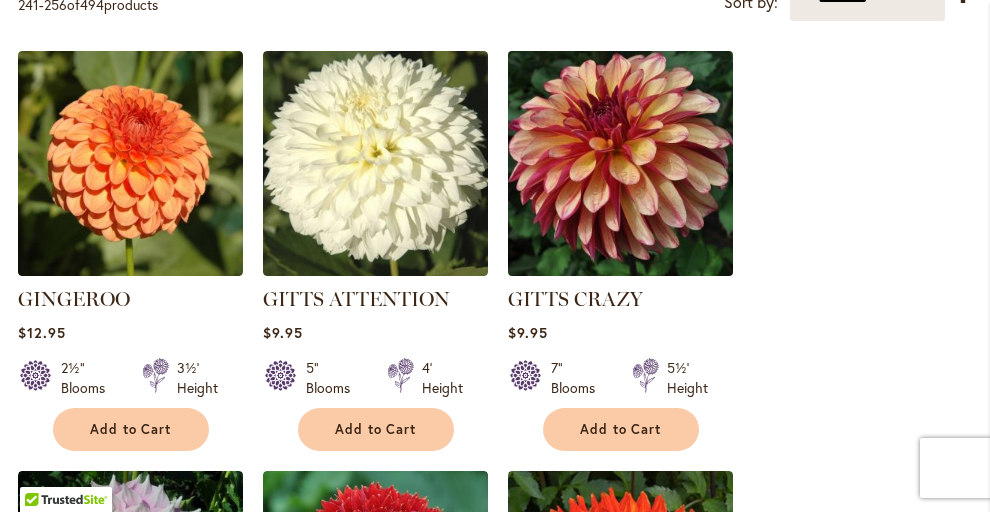 click at bounding box center [620, 163] 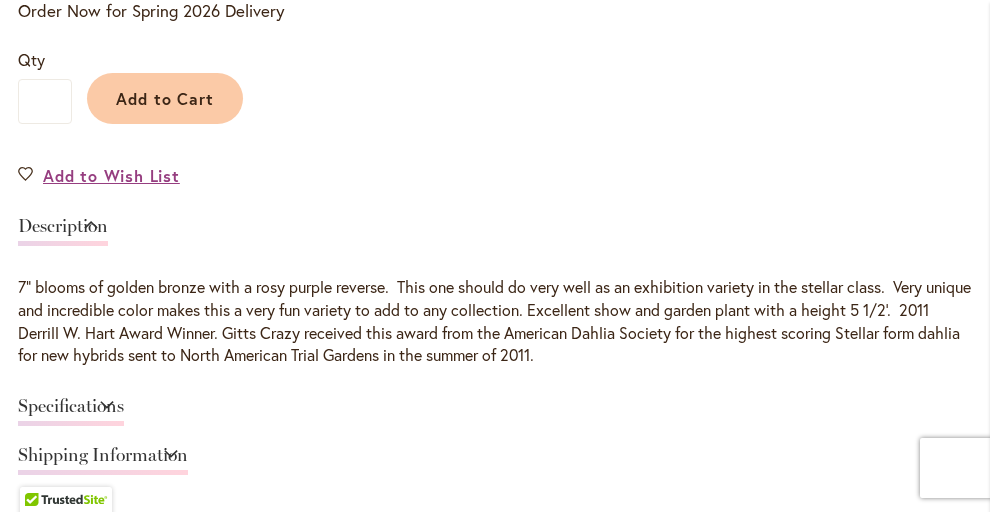 scroll, scrollTop: 1502, scrollLeft: 0, axis: vertical 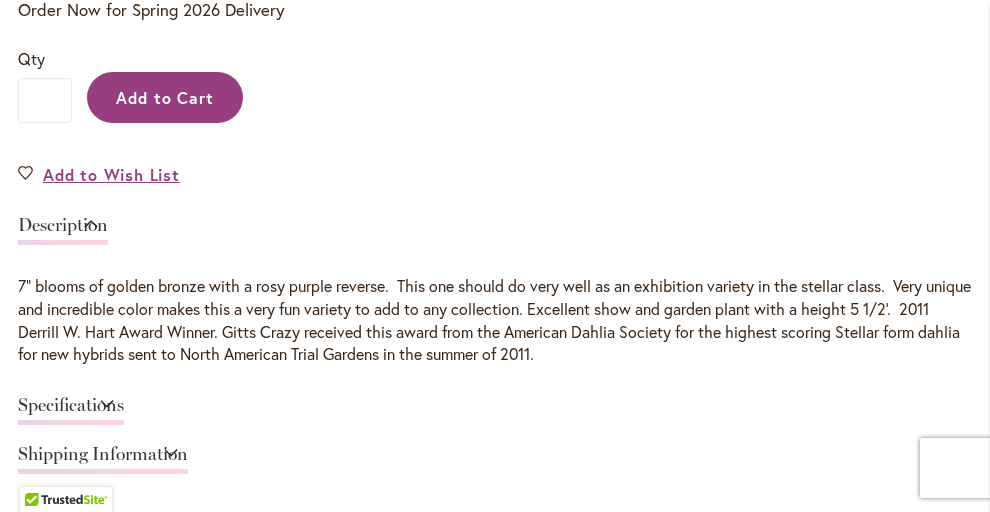 click on "Add to Cart" at bounding box center (165, 97) 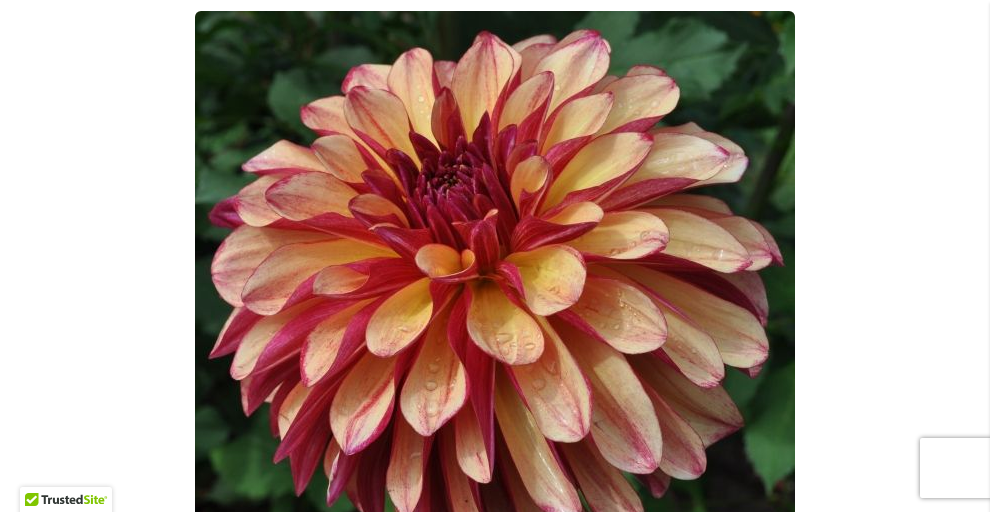 scroll, scrollTop: 498, scrollLeft: 0, axis: vertical 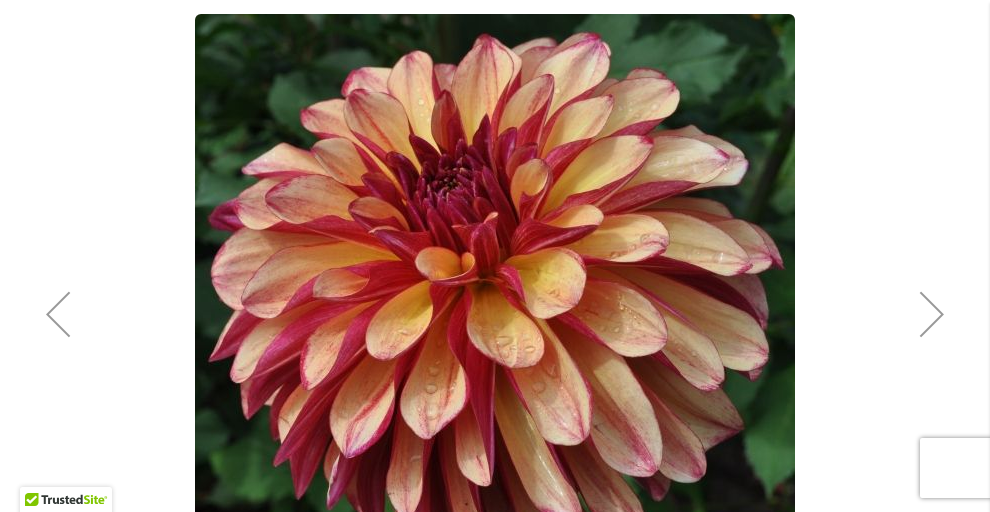 click at bounding box center (932, 314) 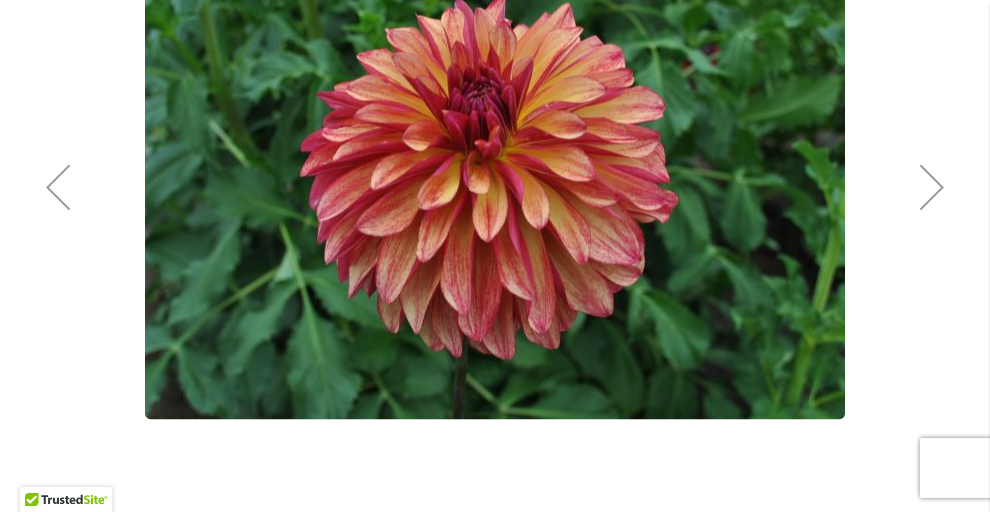 scroll, scrollTop: 614, scrollLeft: 0, axis: vertical 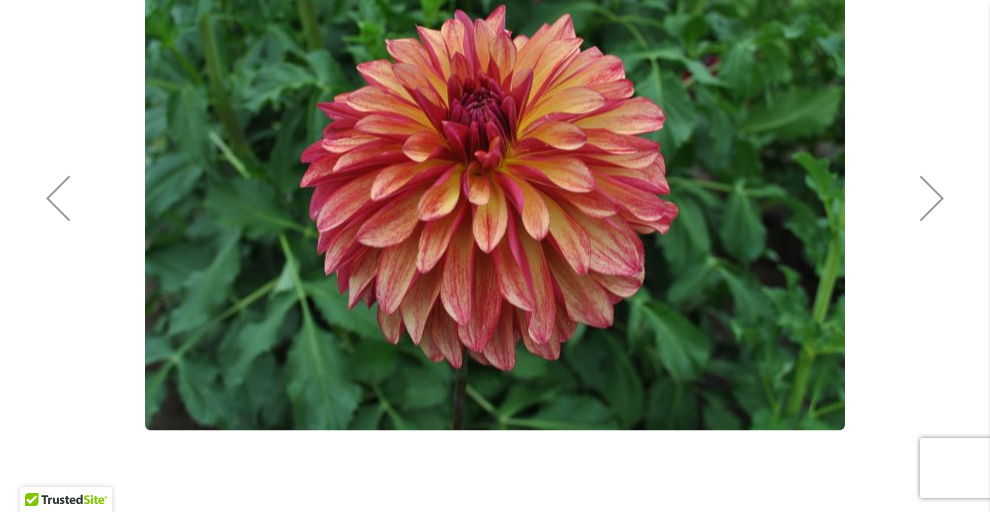 click at bounding box center (932, 198) 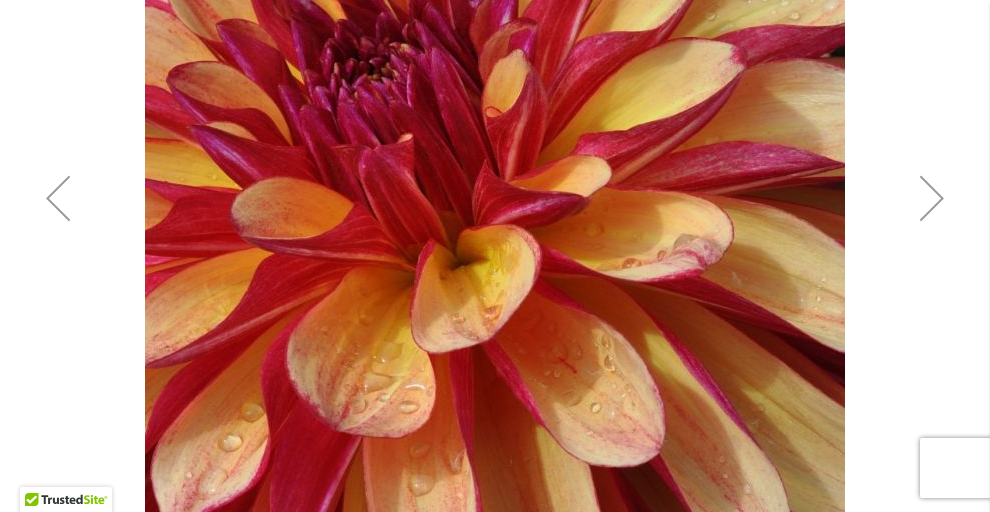 click at bounding box center (932, 198) 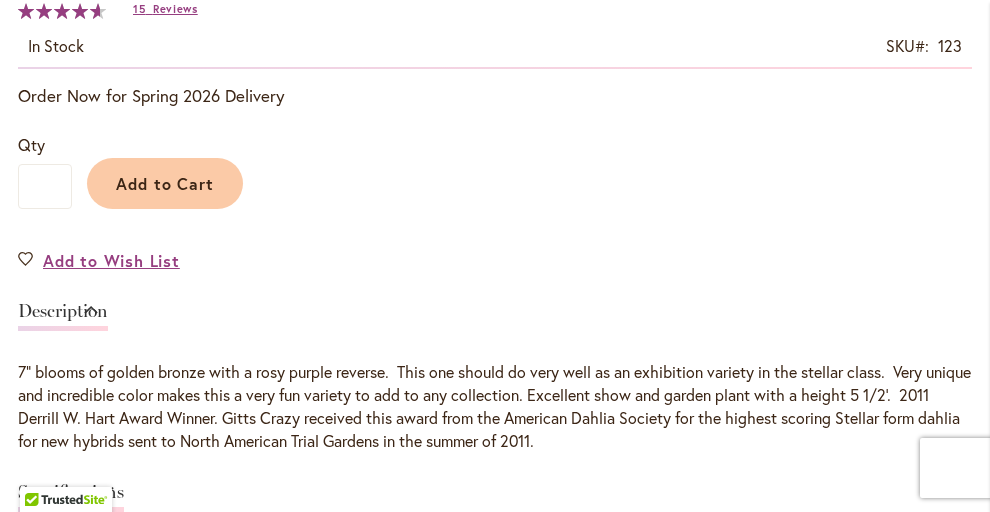 scroll, scrollTop: 1469, scrollLeft: 0, axis: vertical 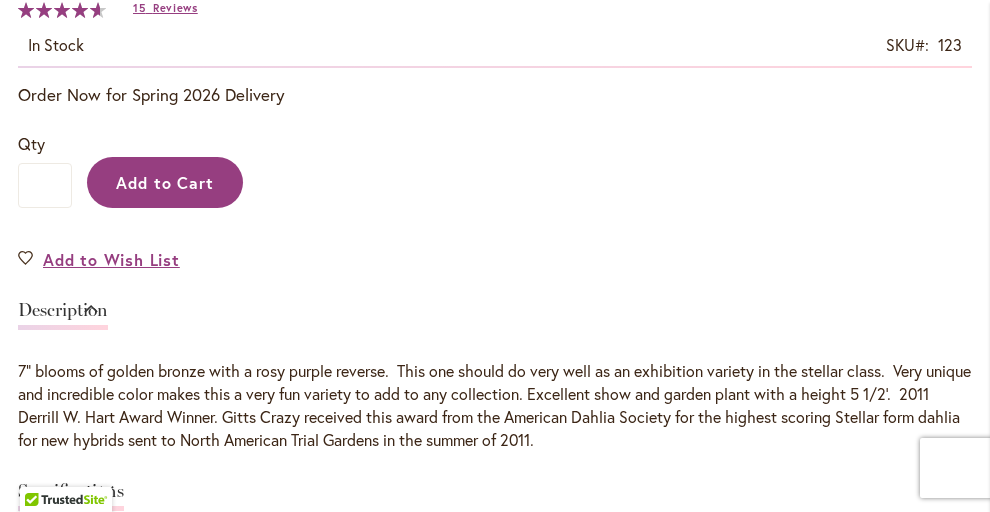 click on "Add to Cart" at bounding box center (165, 182) 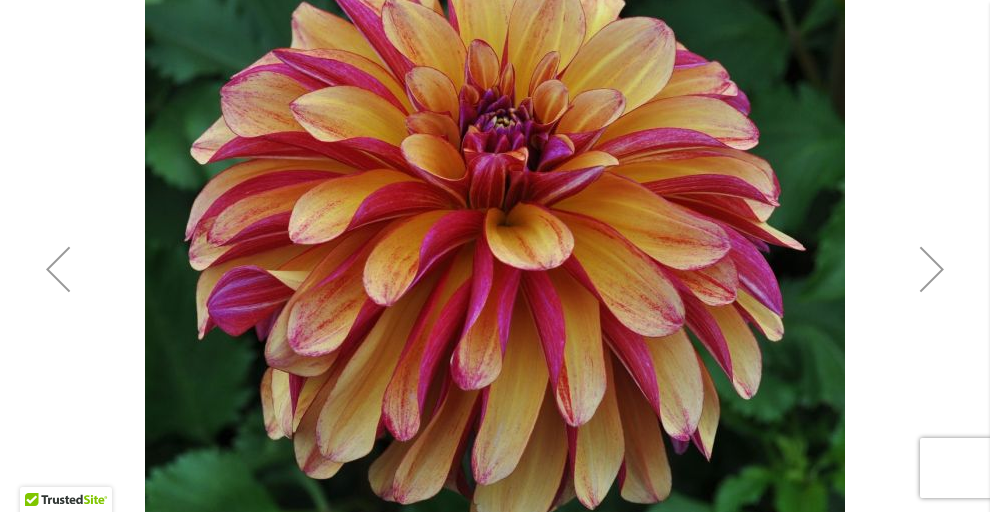 scroll, scrollTop: 572, scrollLeft: 0, axis: vertical 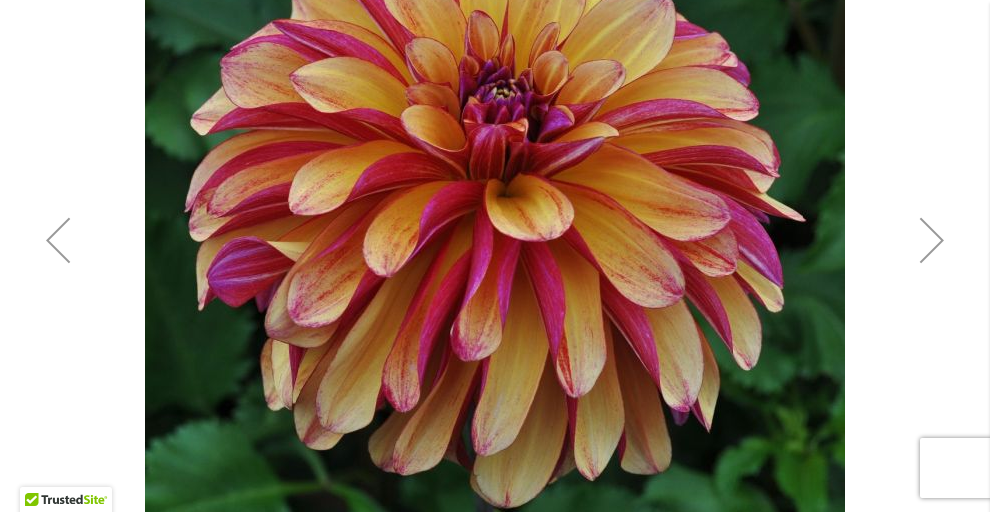 click at bounding box center (932, 240) 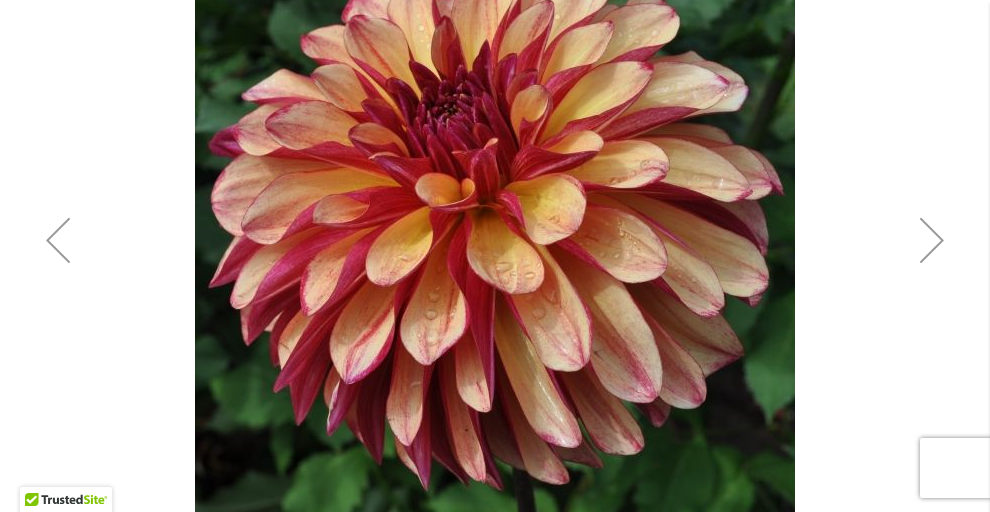 click at bounding box center (932, 240) 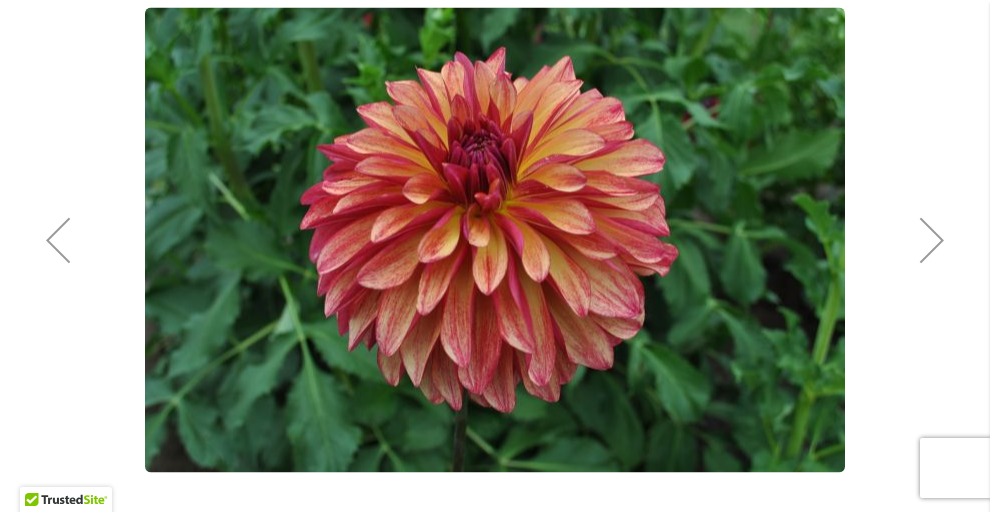 click at bounding box center (932, 240) 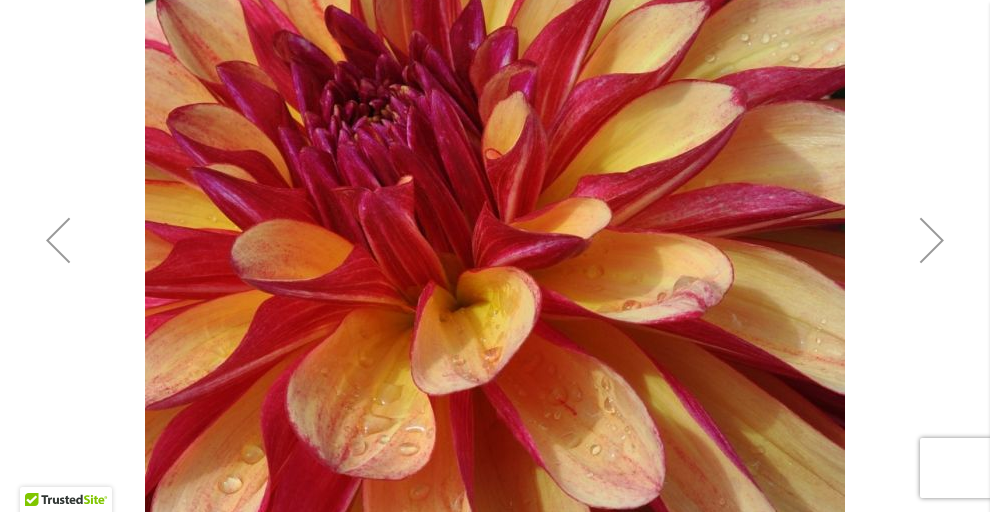 click at bounding box center [932, 240] 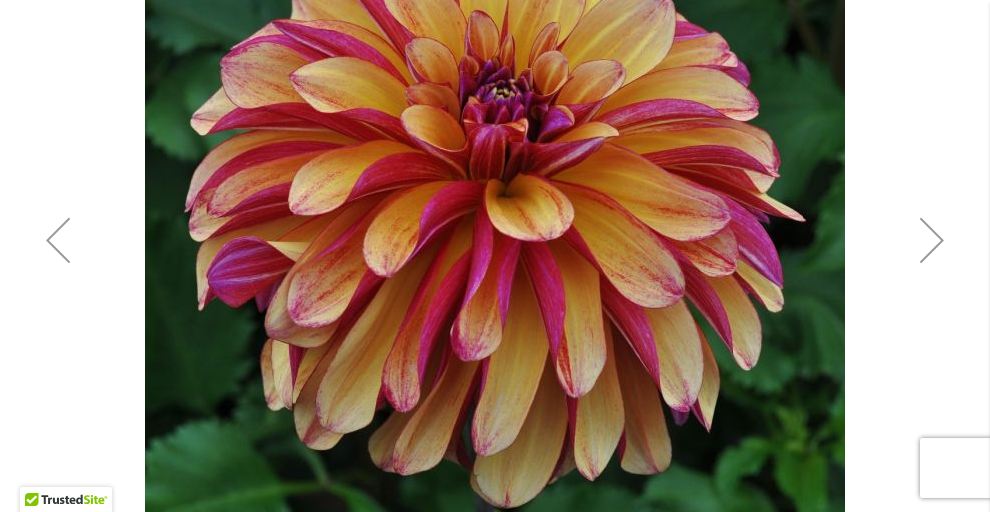 click at bounding box center [932, 240] 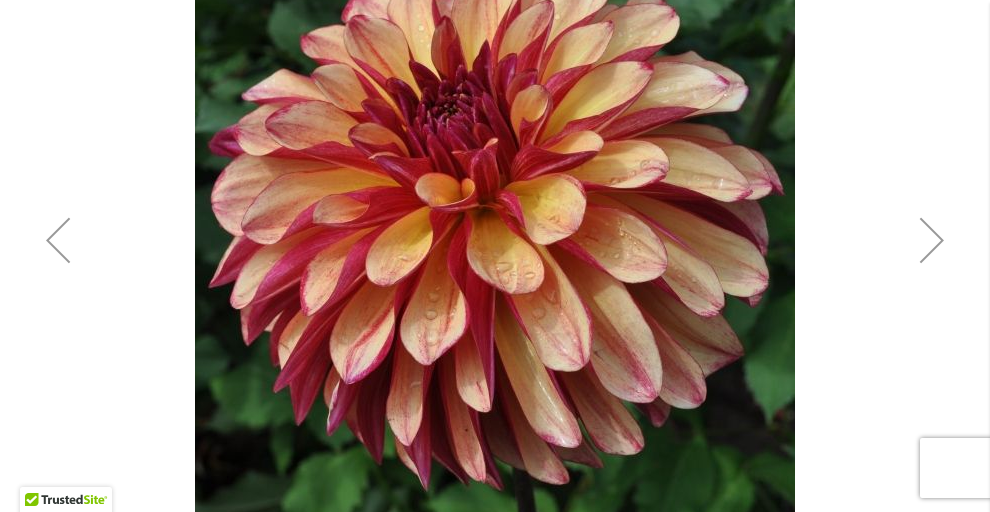click at bounding box center (932, 240) 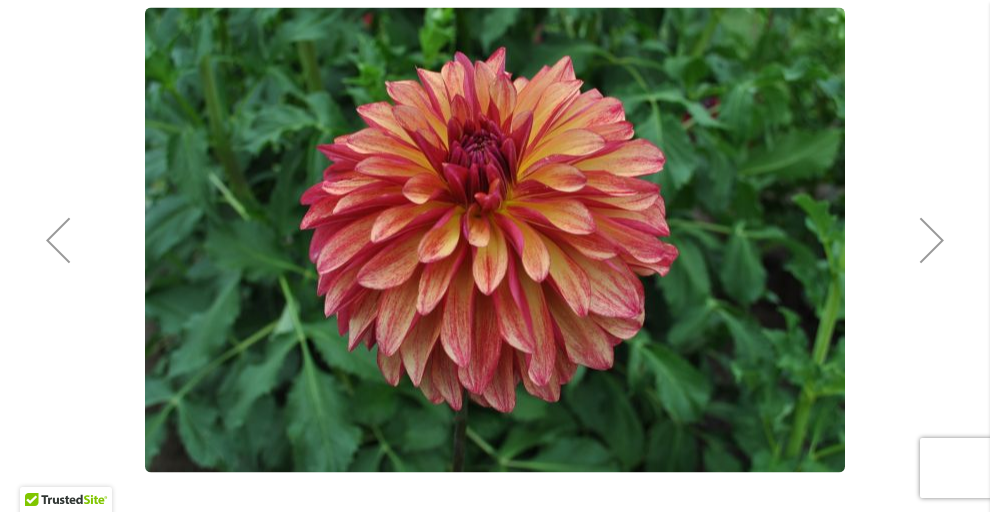 click at bounding box center (932, 240) 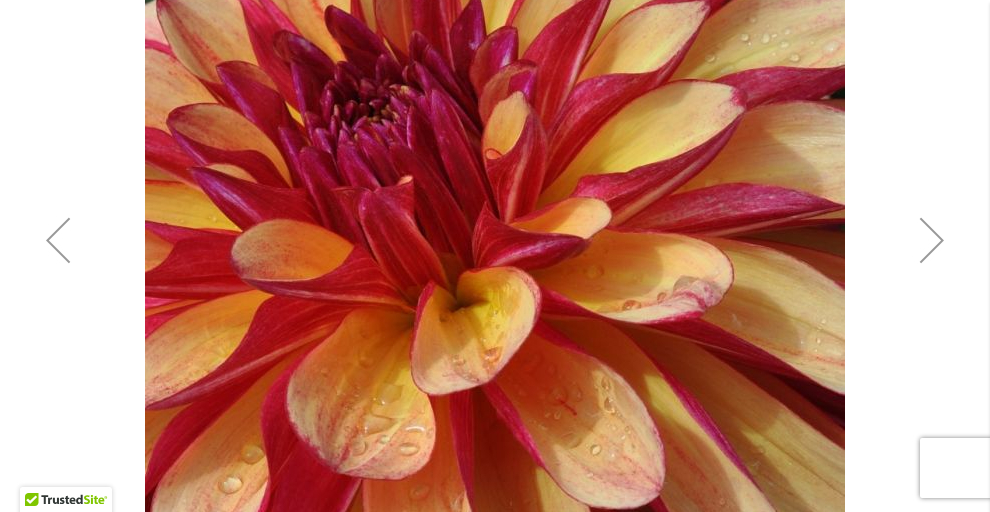click at bounding box center (932, 240) 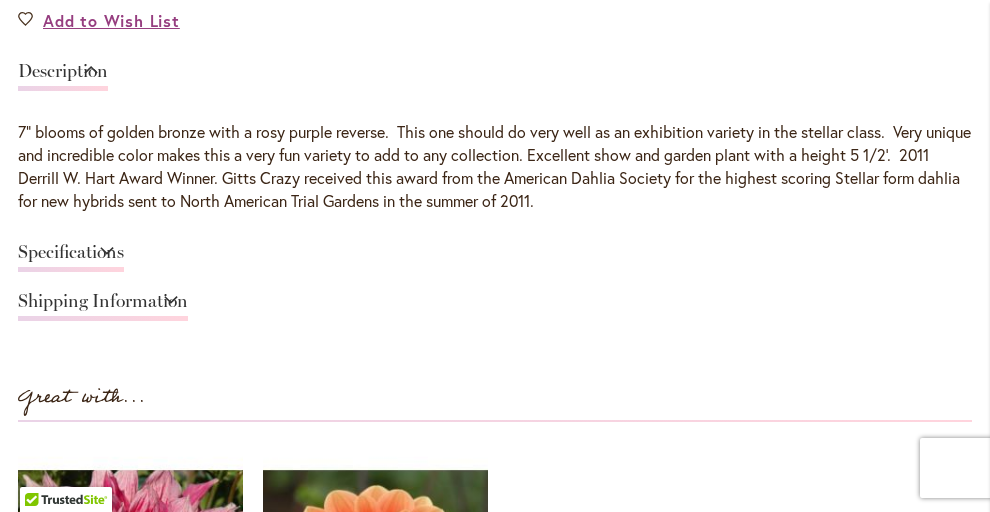 scroll, scrollTop: 1696, scrollLeft: 0, axis: vertical 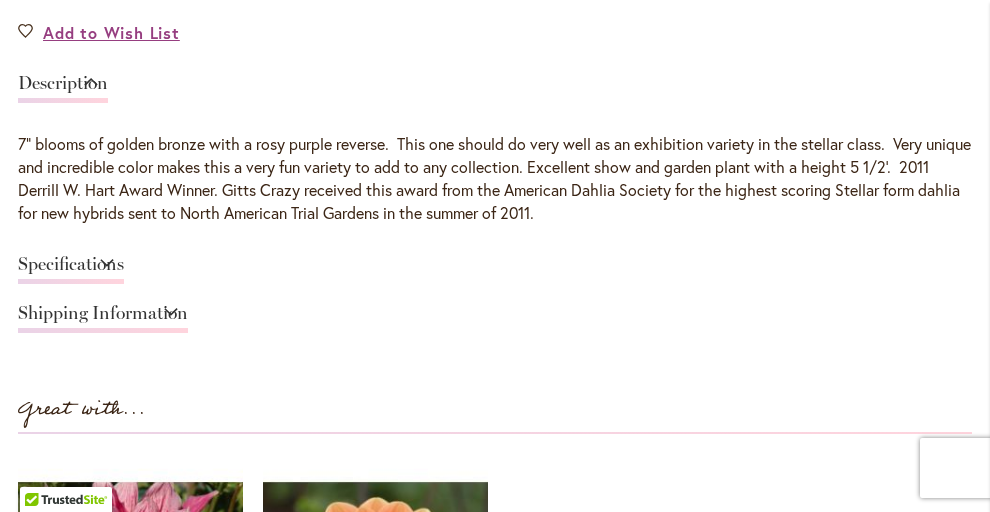 click on "Shipping Information" at bounding box center [103, 318] 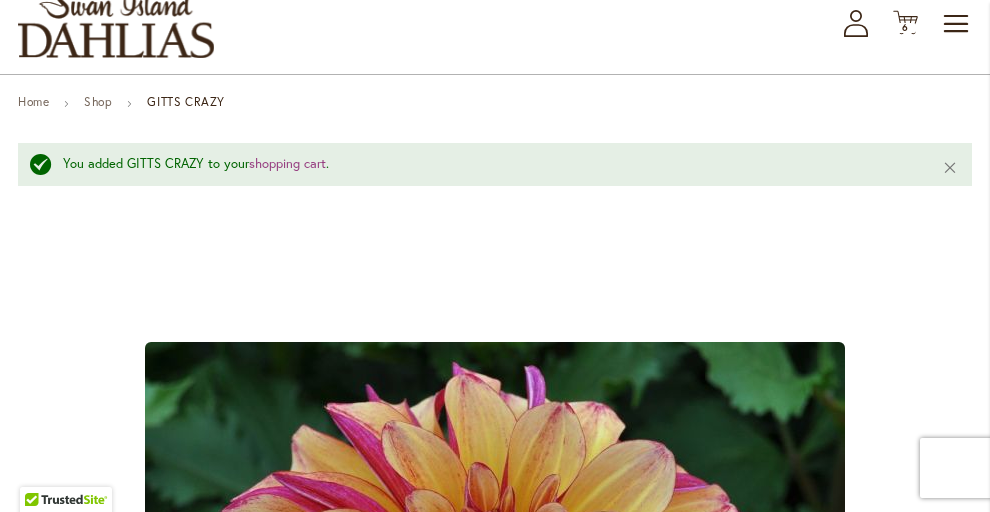 scroll, scrollTop: 116, scrollLeft: 0, axis: vertical 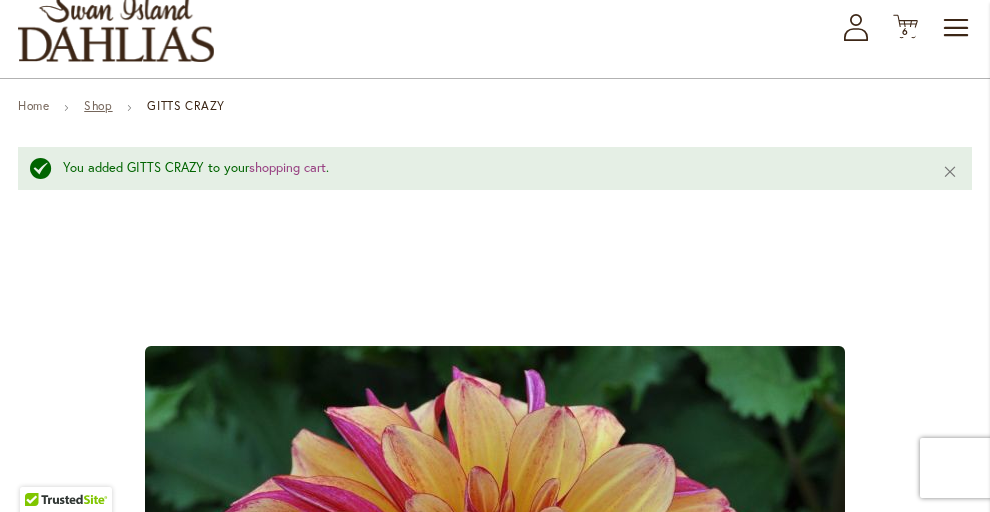 click on "Shop" at bounding box center (98, 105) 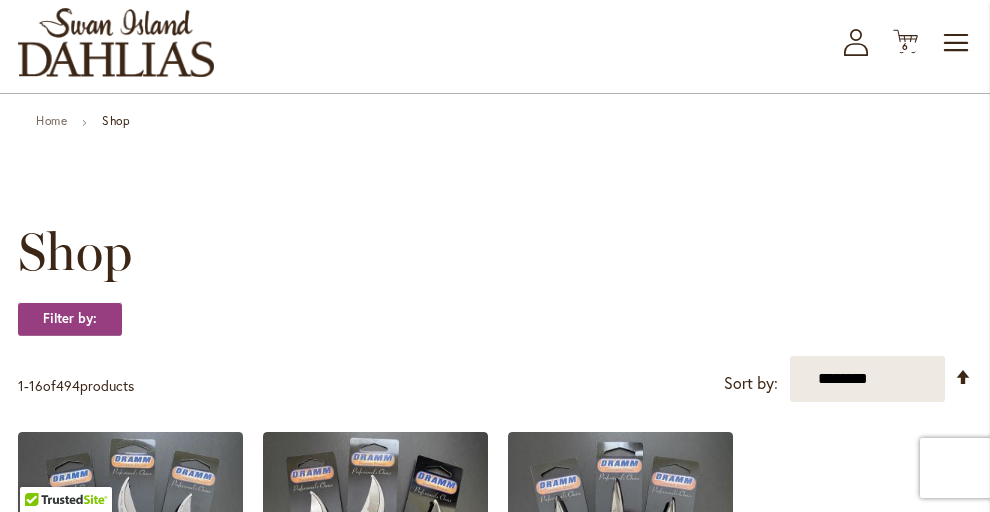 scroll, scrollTop: 107, scrollLeft: 0, axis: vertical 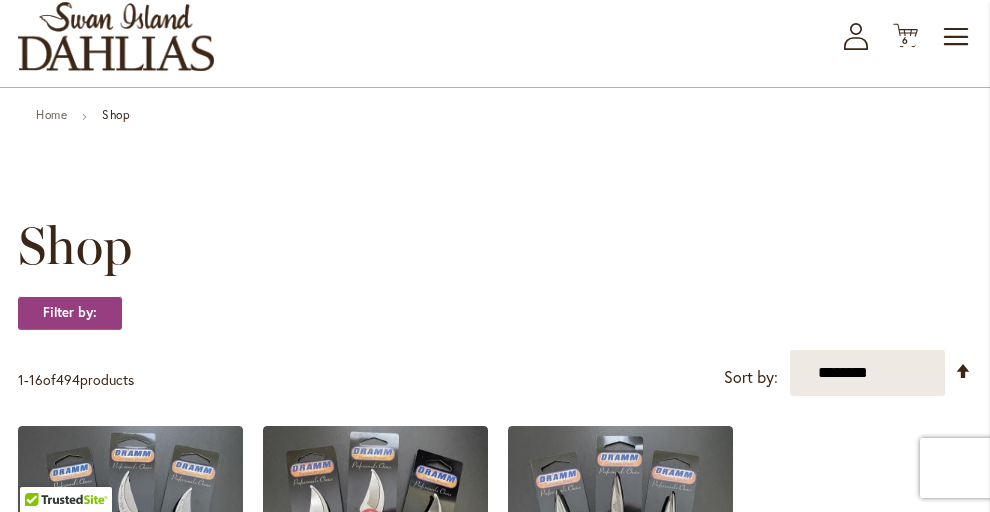 click on "Shop" at bounding box center [75, 246] 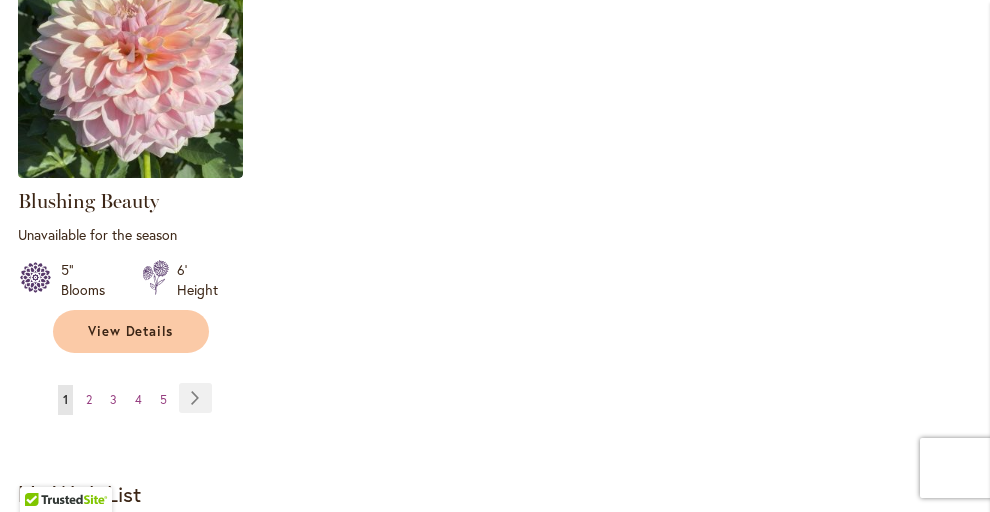 scroll, scrollTop: 2626, scrollLeft: 0, axis: vertical 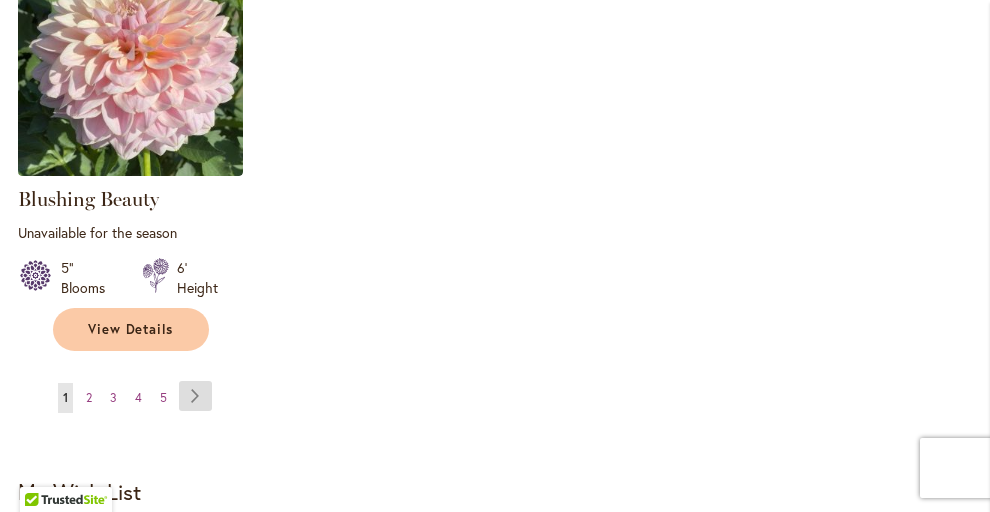 click on "Page
Next" at bounding box center [195, 396] 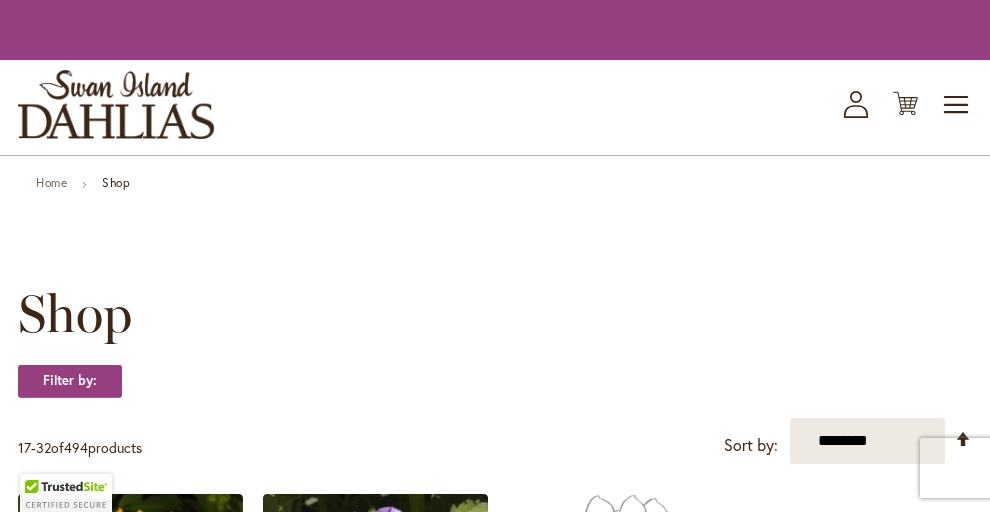 scroll, scrollTop: 0, scrollLeft: 0, axis: both 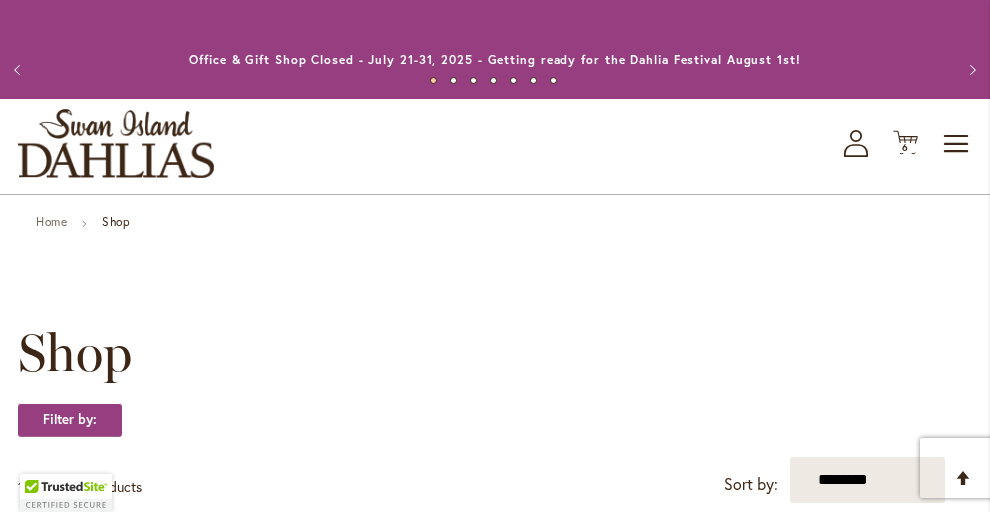 click on "Shop" at bounding box center [75, 353] 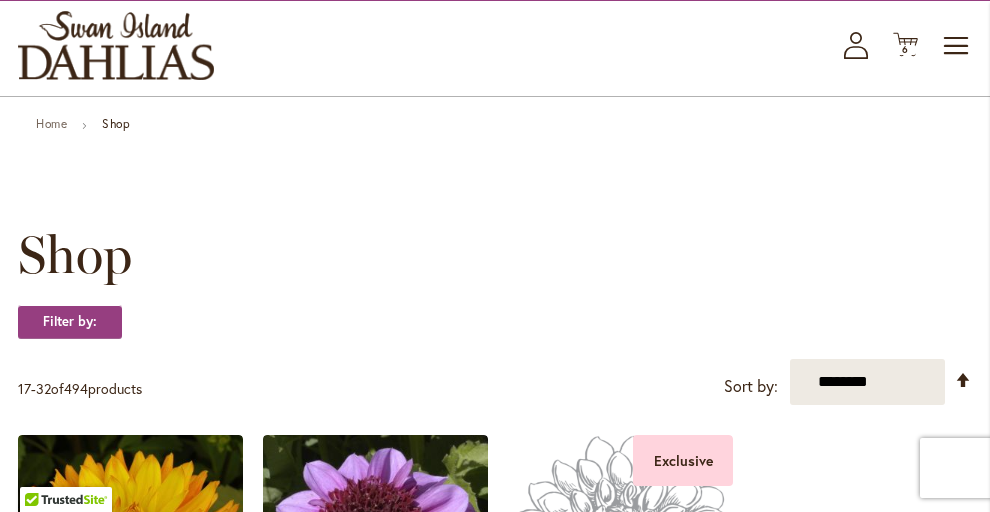 scroll, scrollTop: 99, scrollLeft: 0, axis: vertical 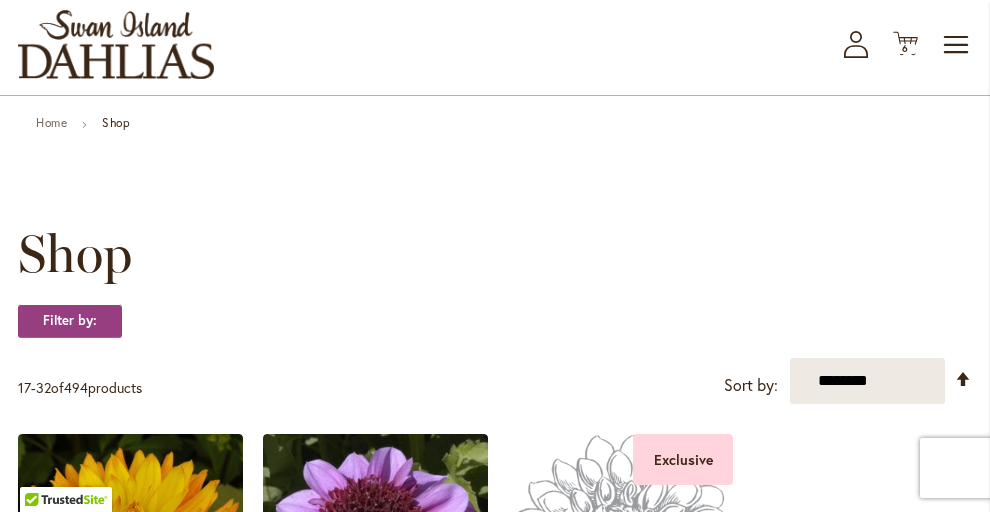 click on "Shop" at bounding box center [116, 122] 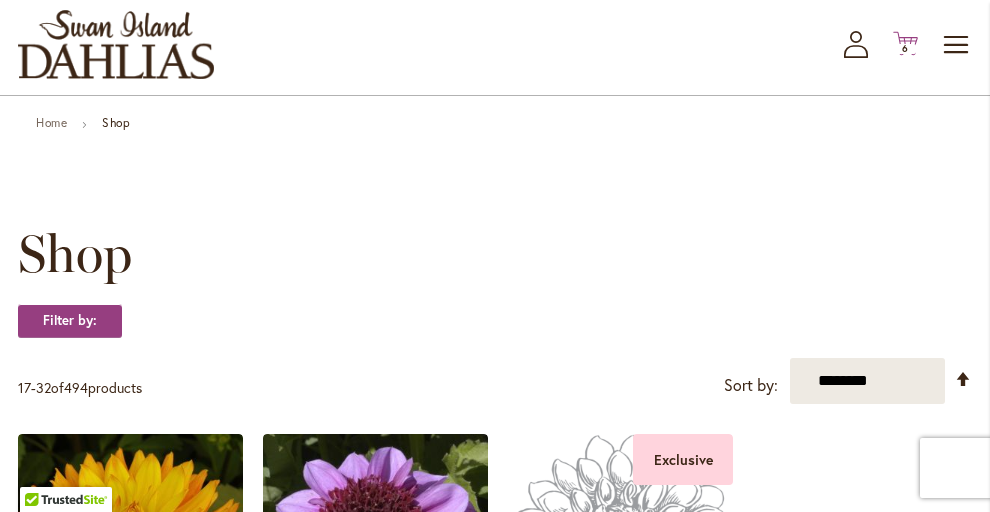 click 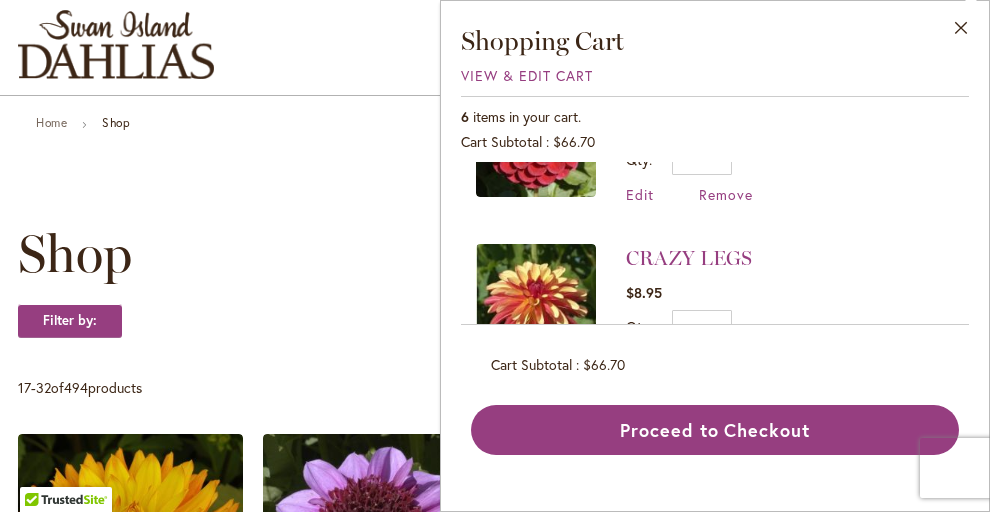 scroll, scrollTop: 443, scrollLeft: 0, axis: vertical 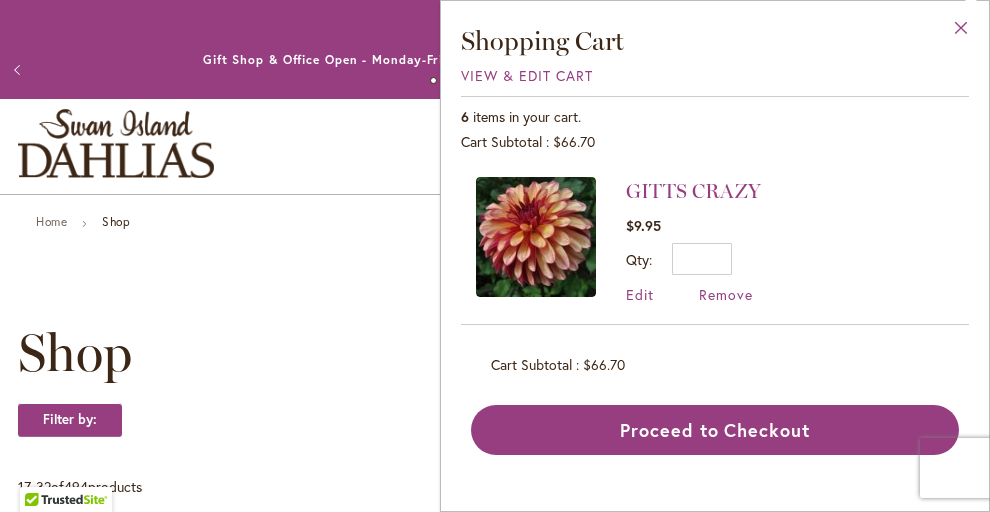 click on "Close" at bounding box center [961, 32] 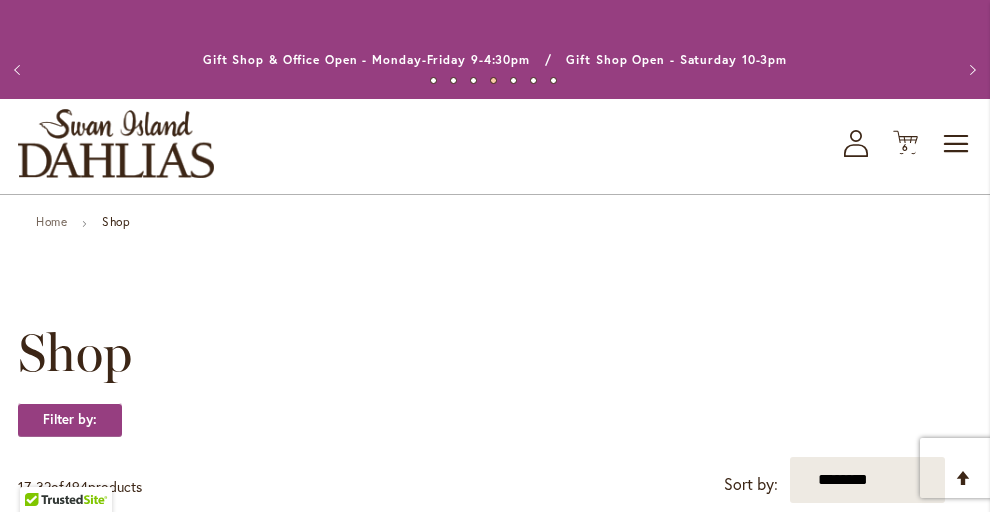 click on "Next" at bounding box center (970, 70) 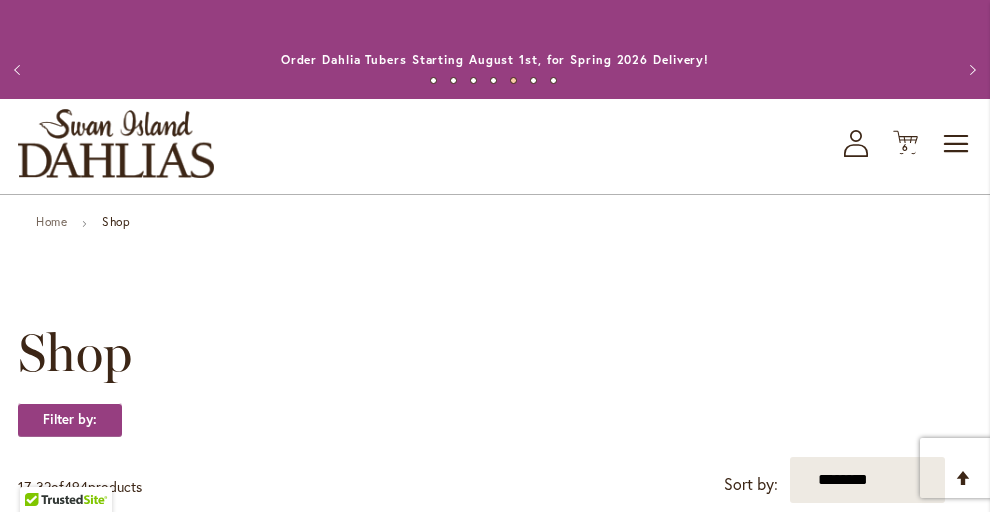 click on "Next" at bounding box center [970, 70] 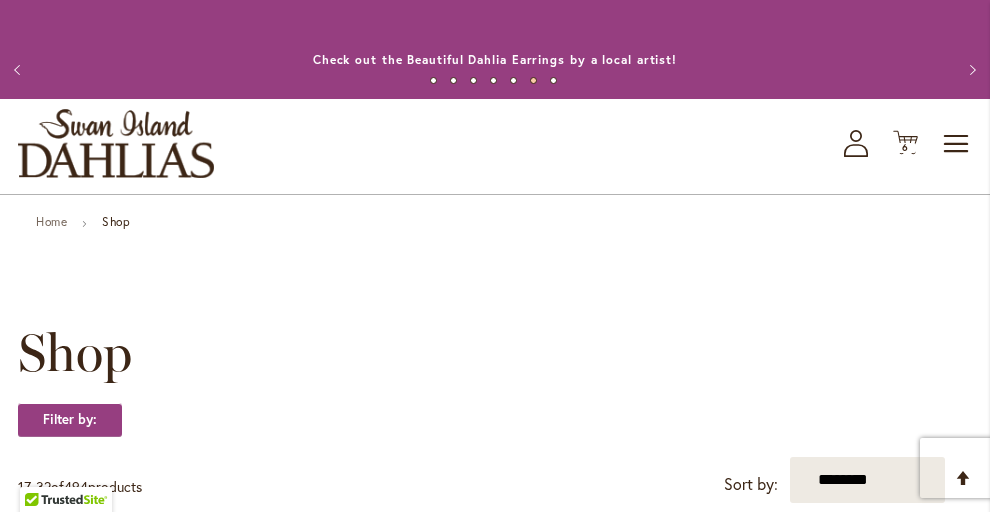 click on "Next" at bounding box center (970, 70) 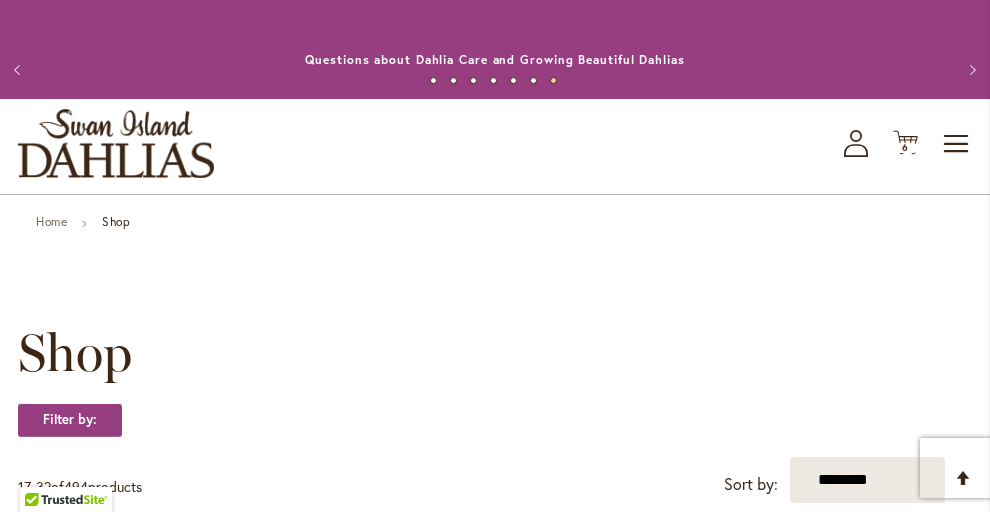 click on "Next" at bounding box center [970, 70] 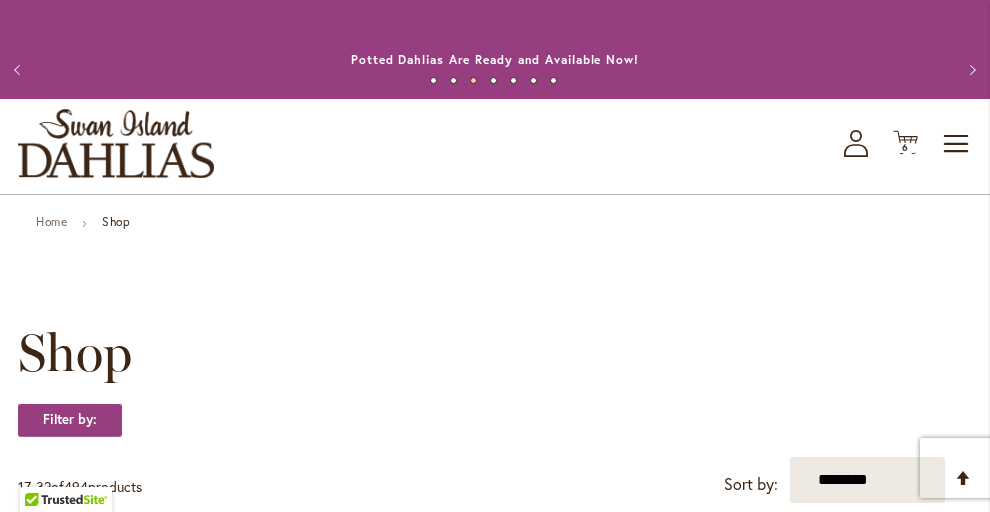 click on "Next" at bounding box center (970, 70) 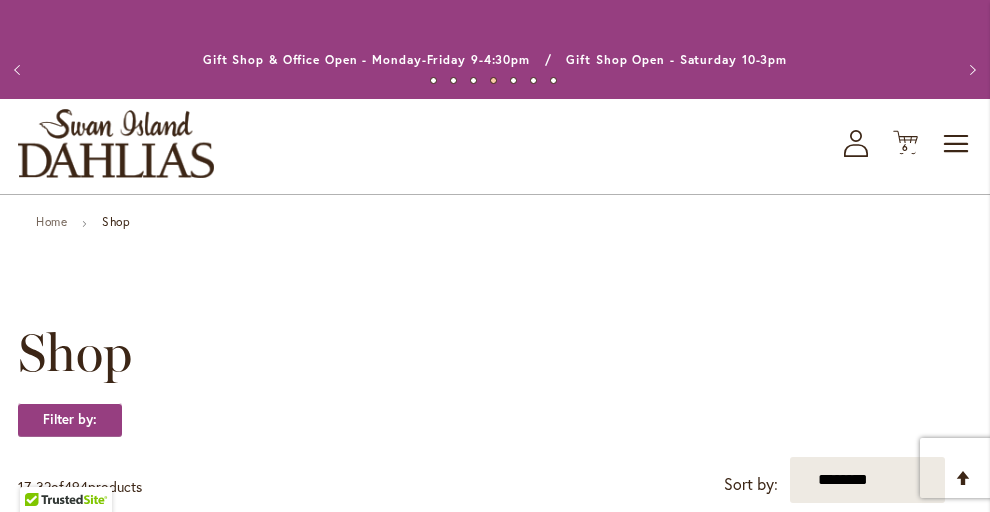 click on "Next" at bounding box center (970, 70) 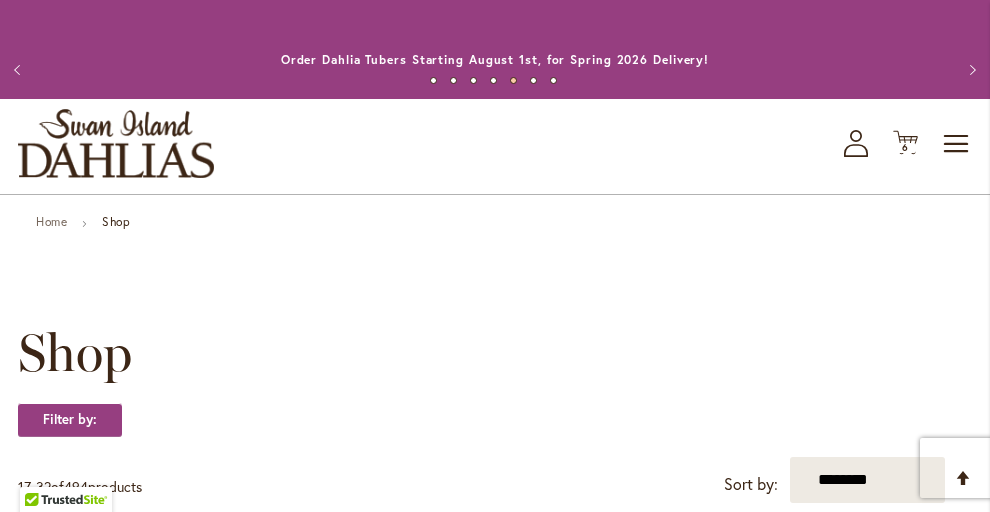 click on "Next" at bounding box center [970, 70] 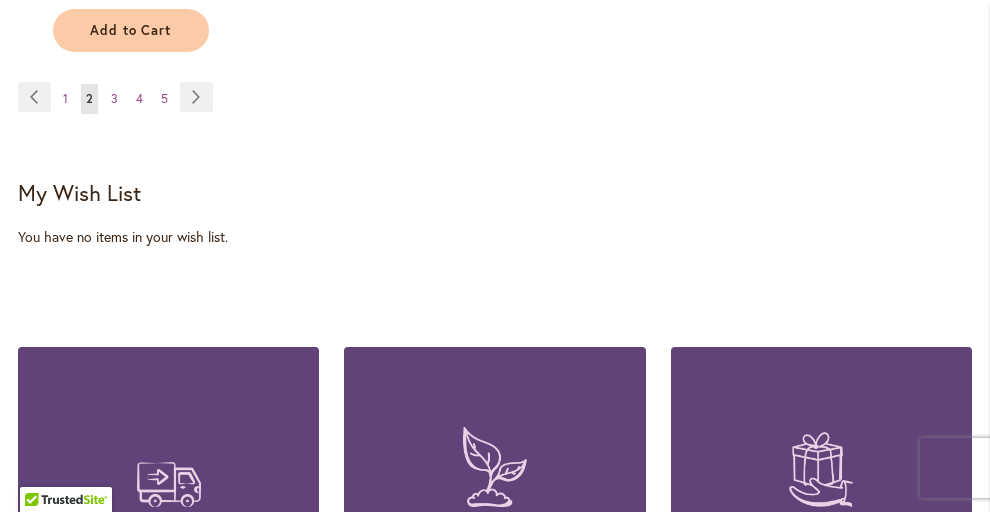 scroll, scrollTop: 2857, scrollLeft: 0, axis: vertical 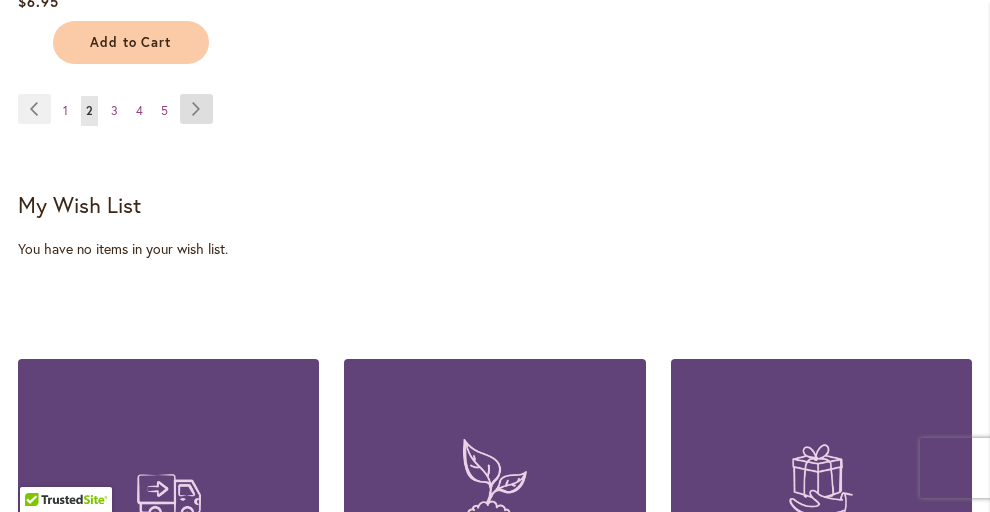 click on "Page
Next" at bounding box center [196, 109] 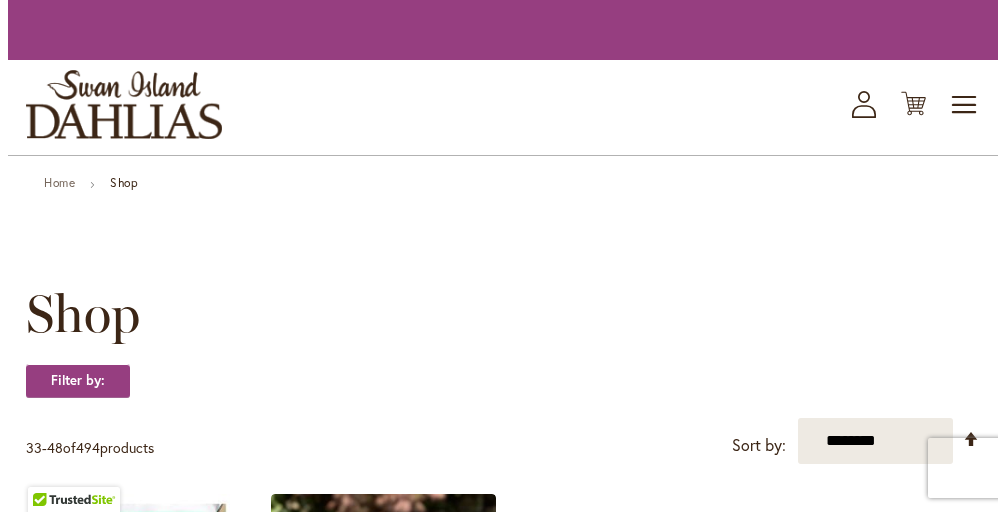 scroll, scrollTop: 0, scrollLeft: 0, axis: both 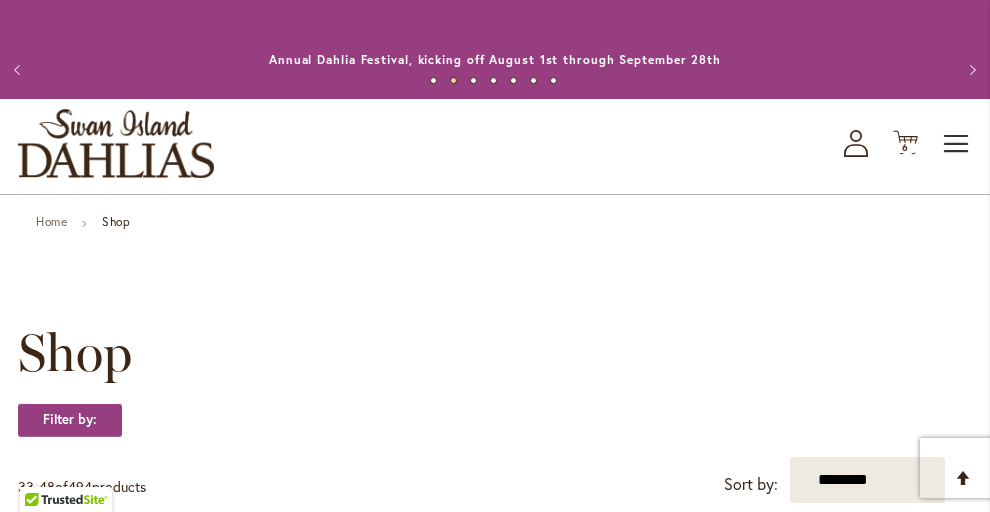 click on "Toggle Nav" at bounding box center [957, 144] 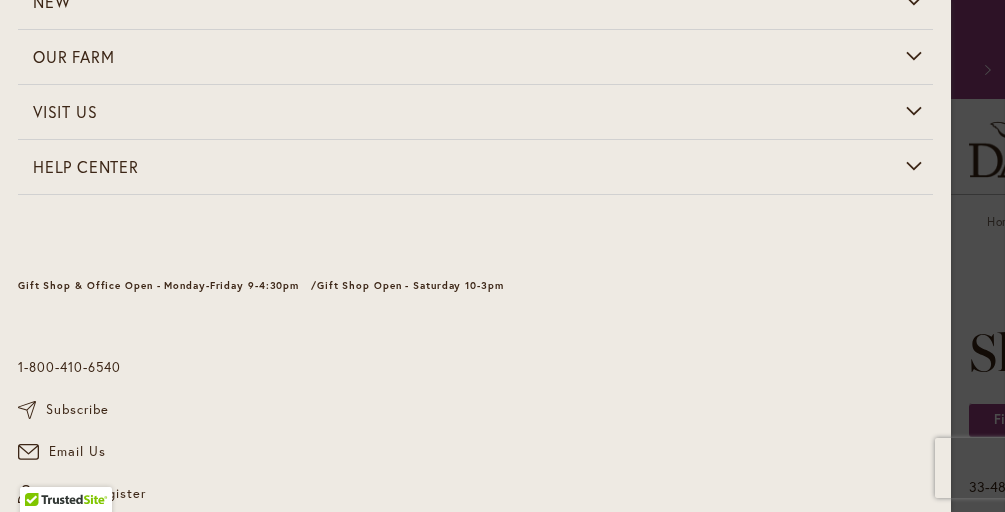 scroll, scrollTop: 627, scrollLeft: 0, axis: vertical 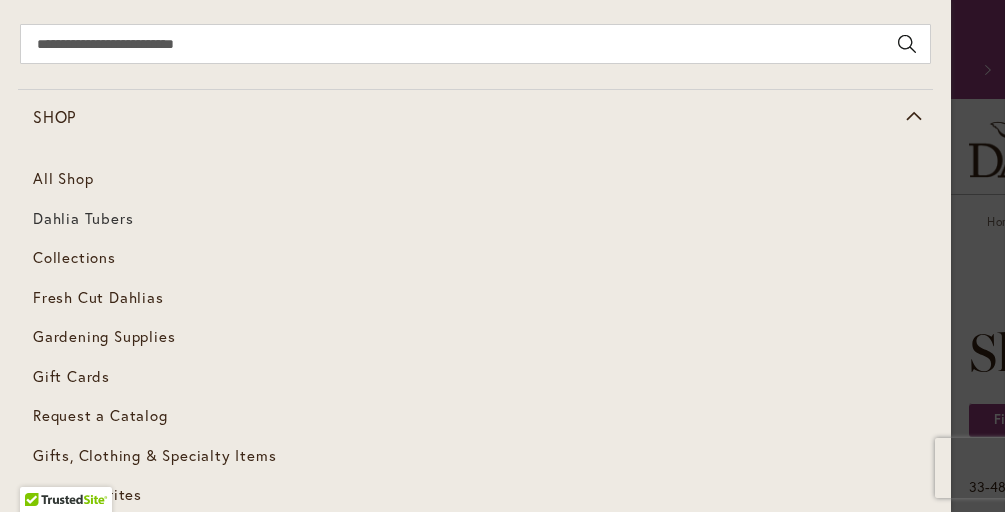 click on "Dahlia Tubers" at bounding box center (83, 218) 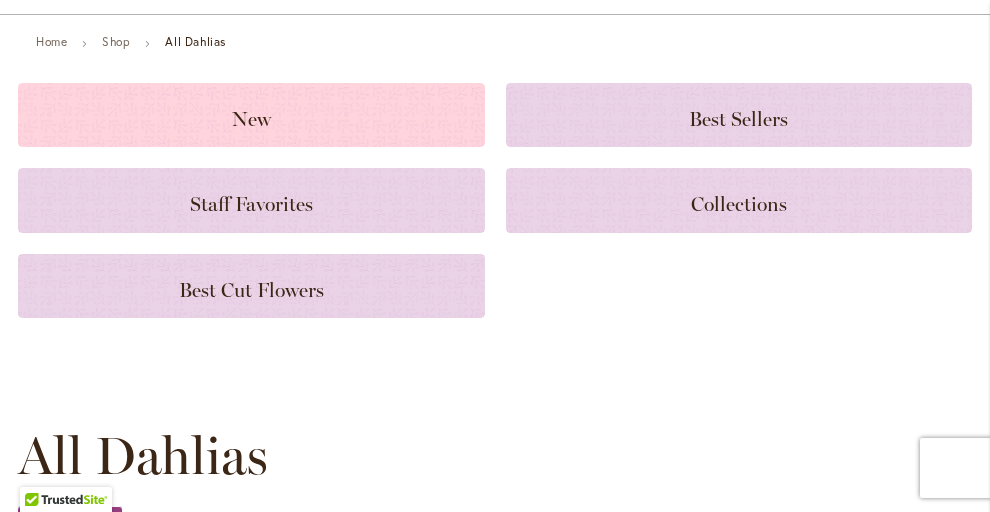 scroll, scrollTop: 184, scrollLeft: 0, axis: vertical 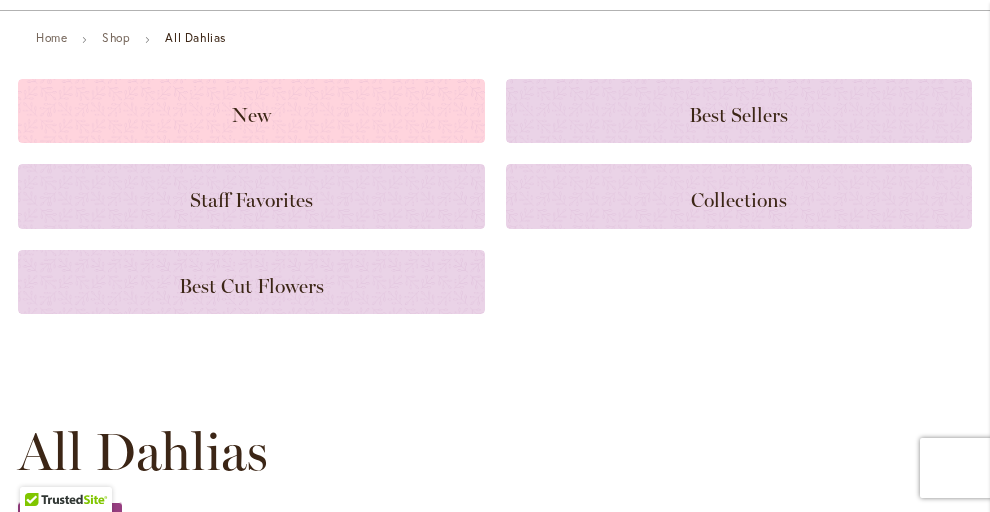 click on "New" 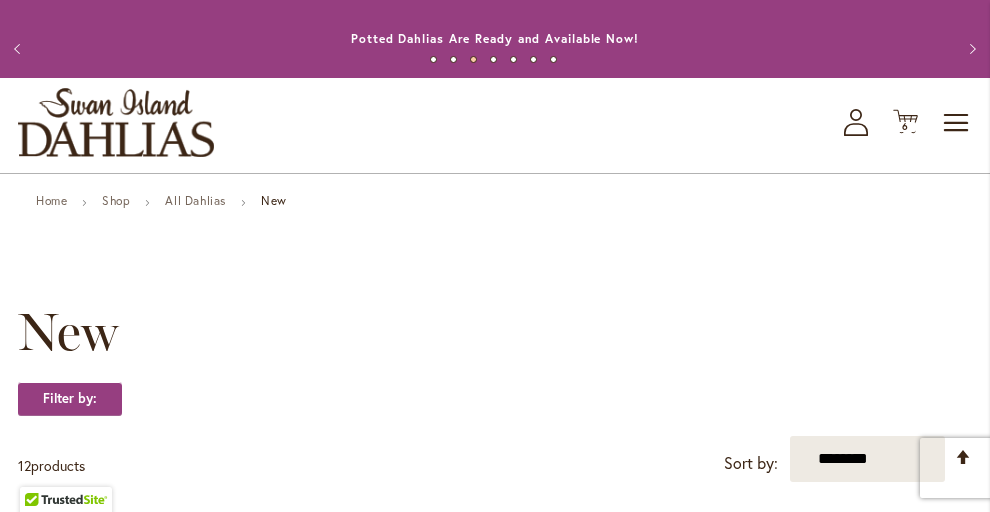 scroll, scrollTop: 19, scrollLeft: 0, axis: vertical 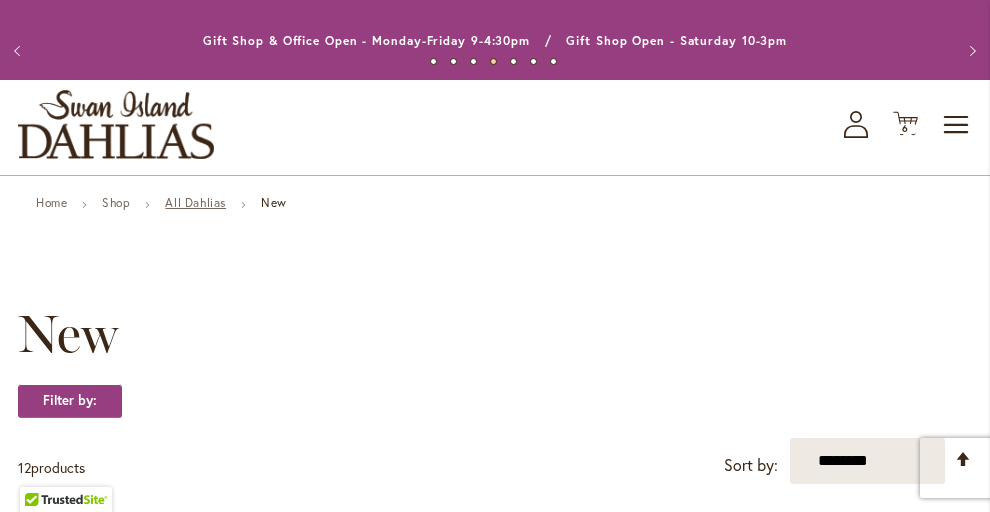 click on "All Dahlias" at bounding box center [195, 202] 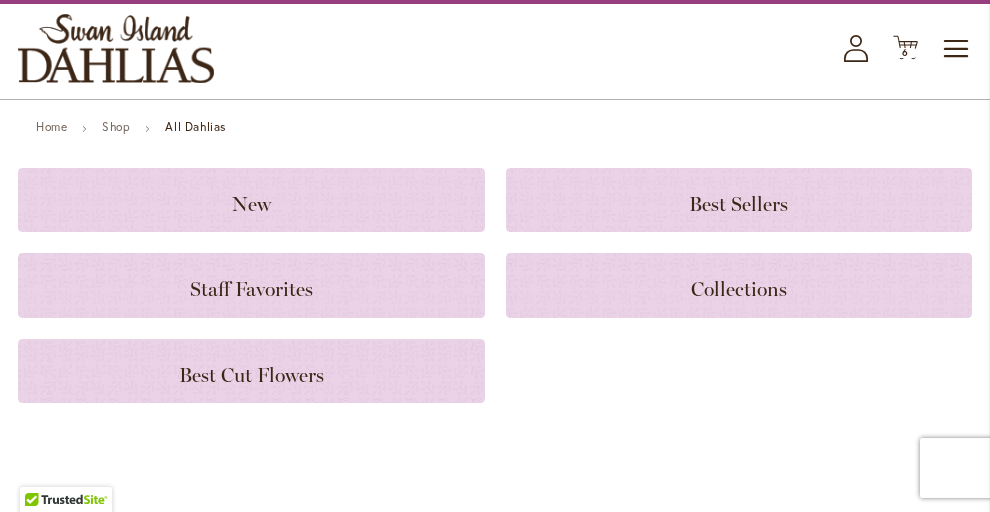 scroll, scrollTop: 110, scrollLeft: 0, axis: vertical 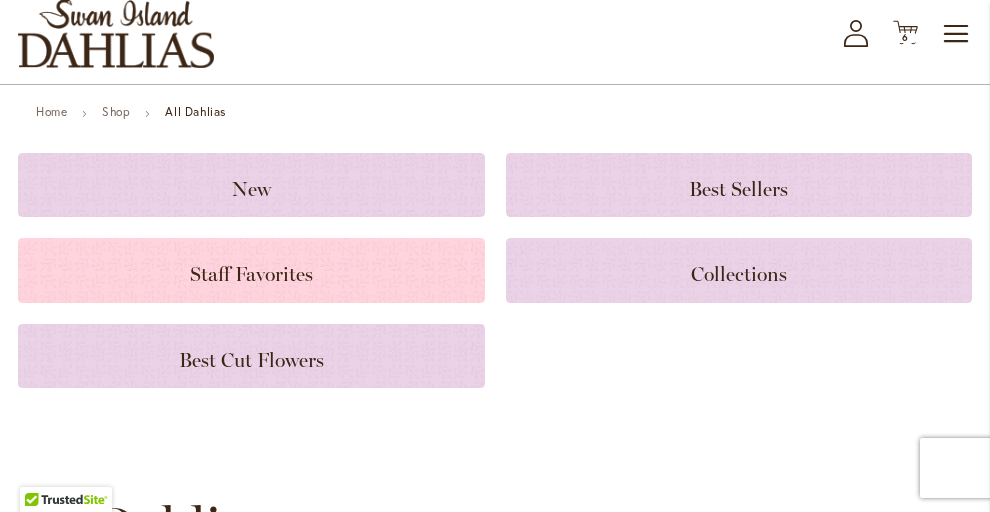 click on "Staff Favorites" 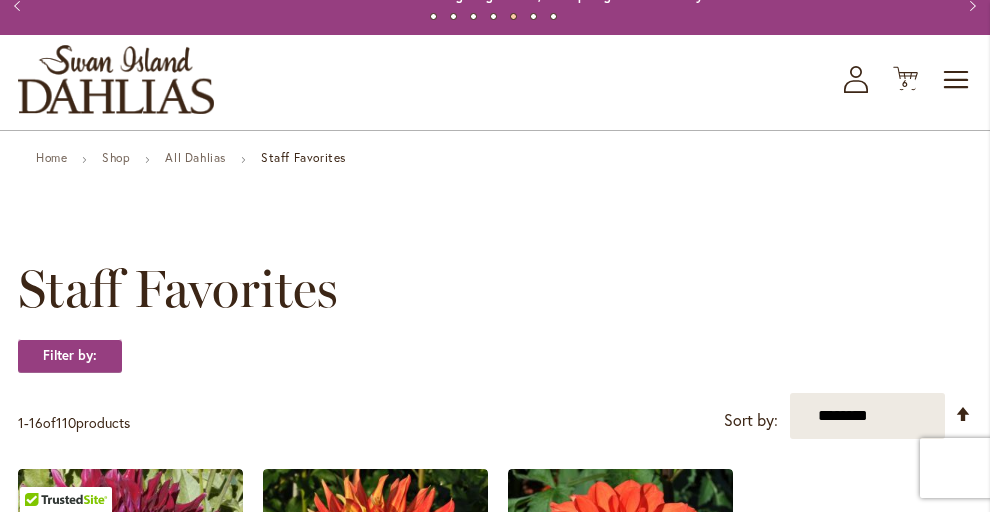 scroll, scrollTop: 91, scrollLeft: 0, axis: vertical 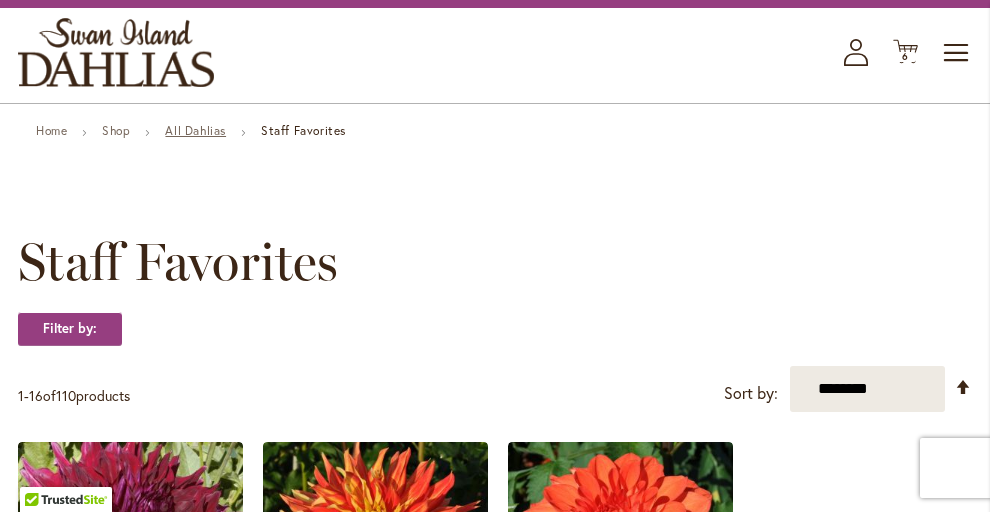 click on "All Dahlias" at bounding box center (195, 130) 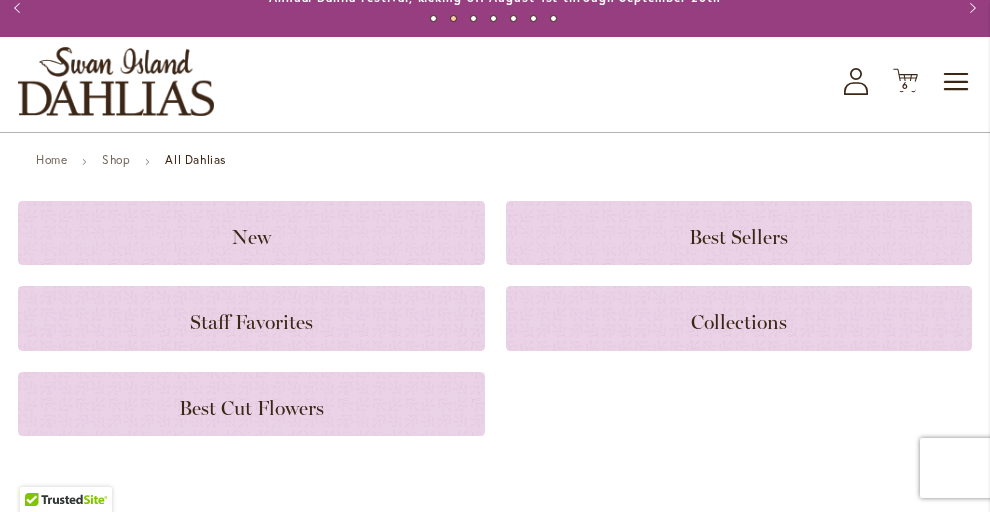scroll, scrollTop: 74, scrollLeft: 0, axis: vertical 